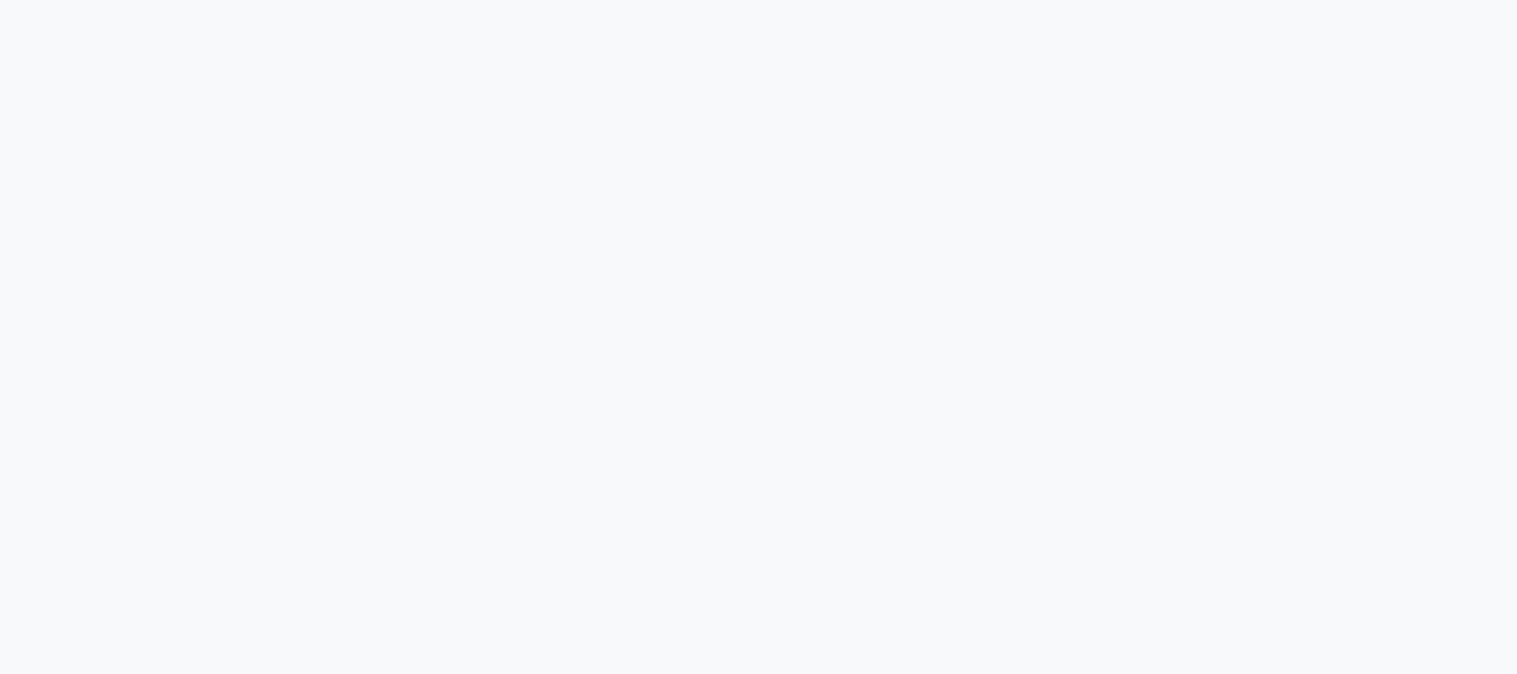 scroll, scrollTop: 0, scrollLeft: 0, axis: both 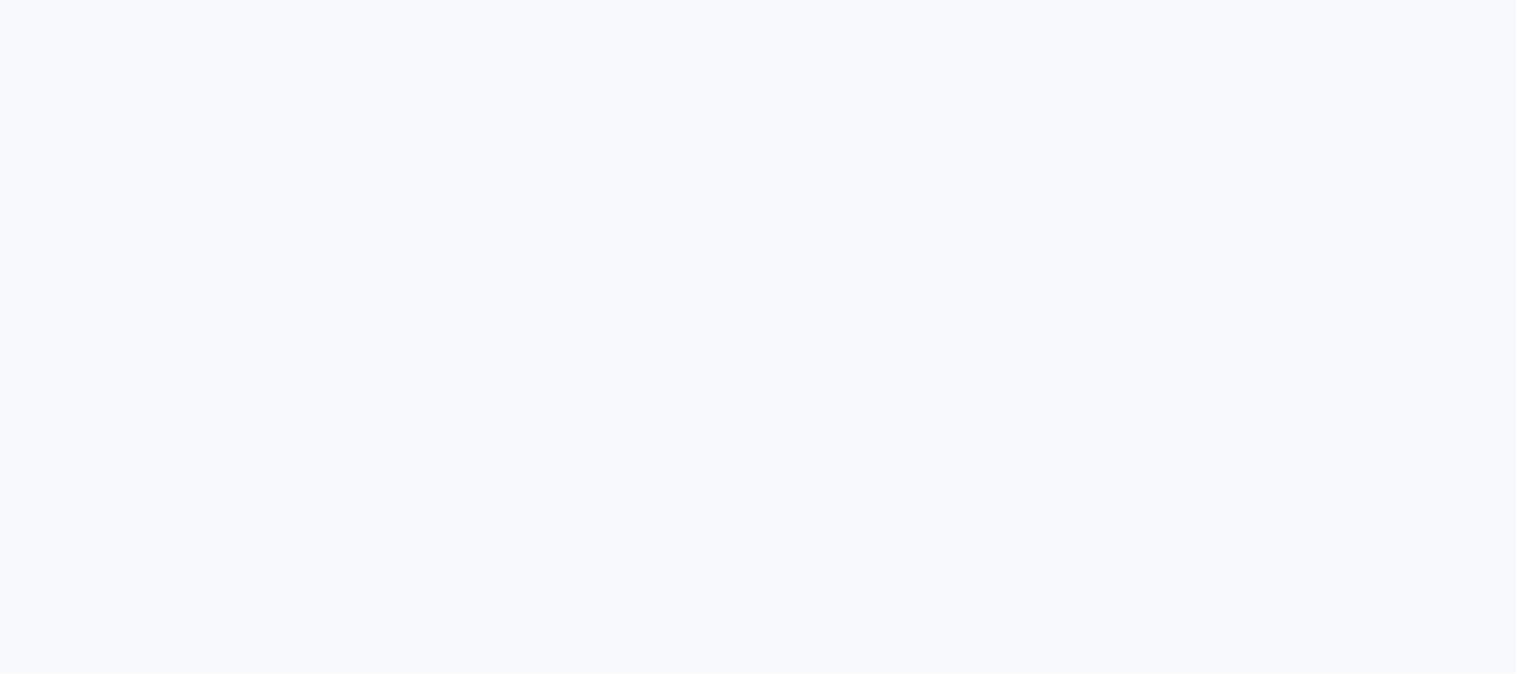 select on "service" 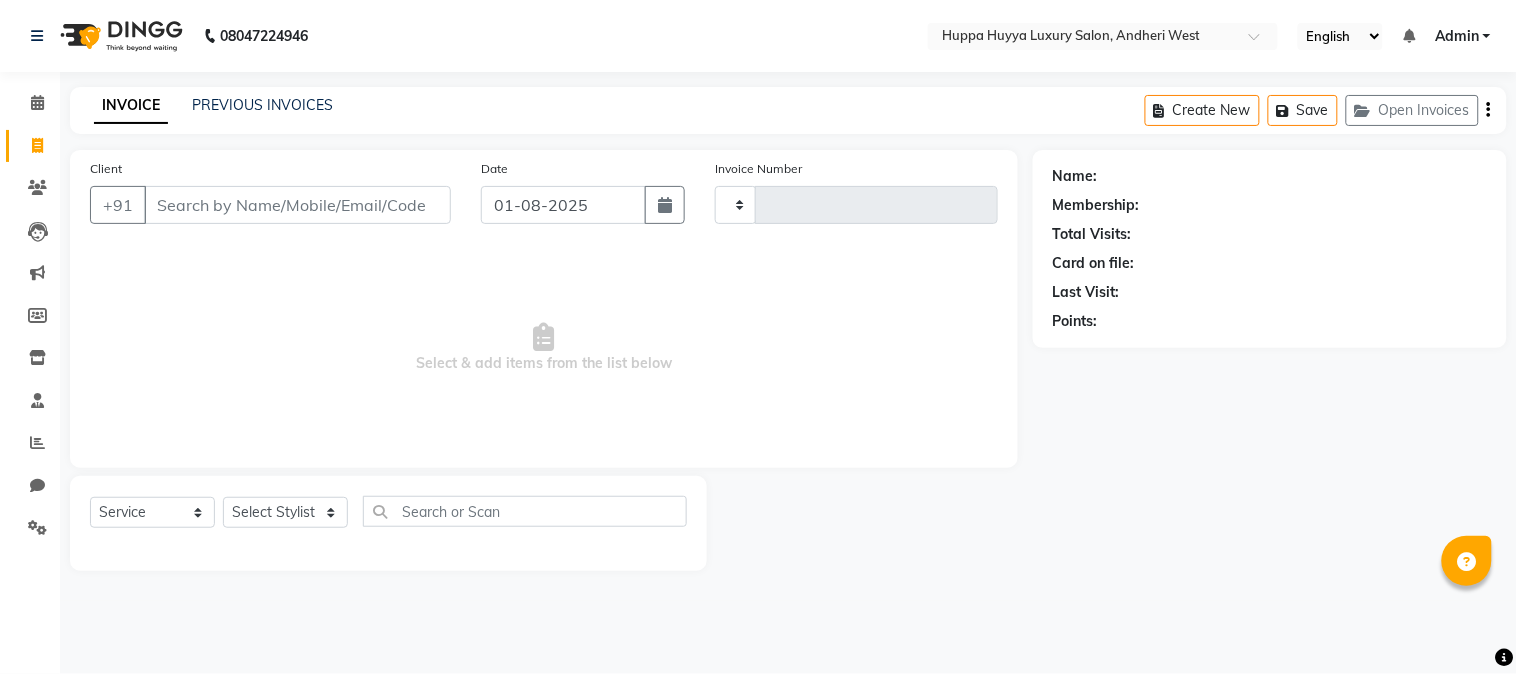 type on "1540" 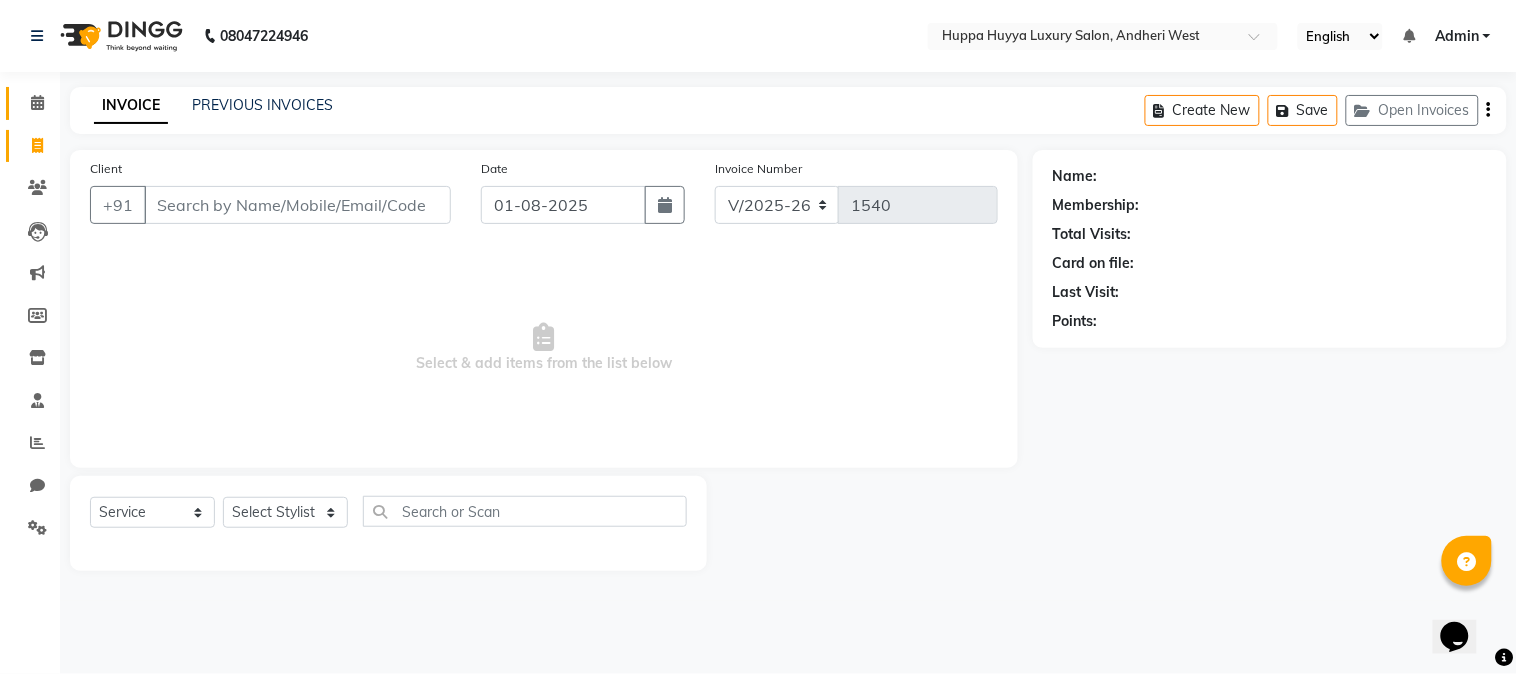 scroll, scrollTop: 0, scrollLeft: 0, axis: both 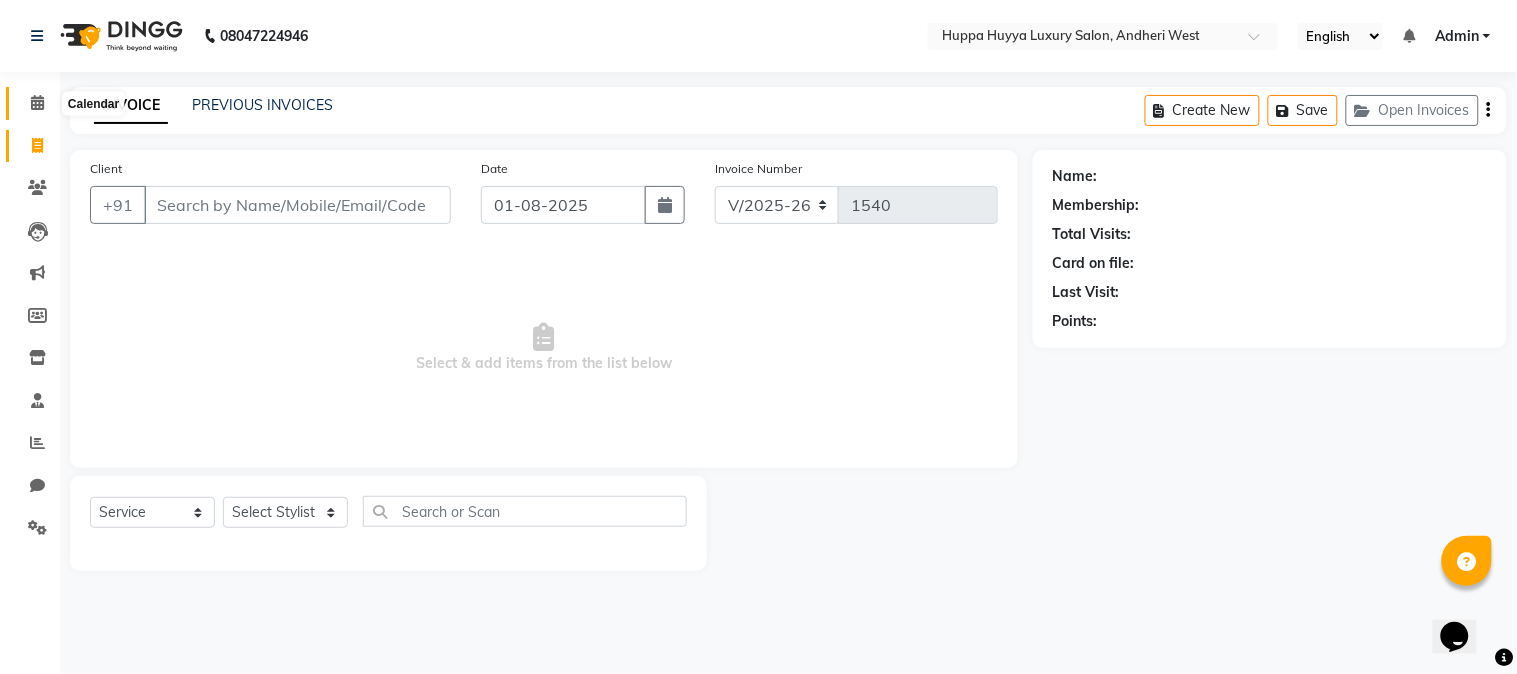 click 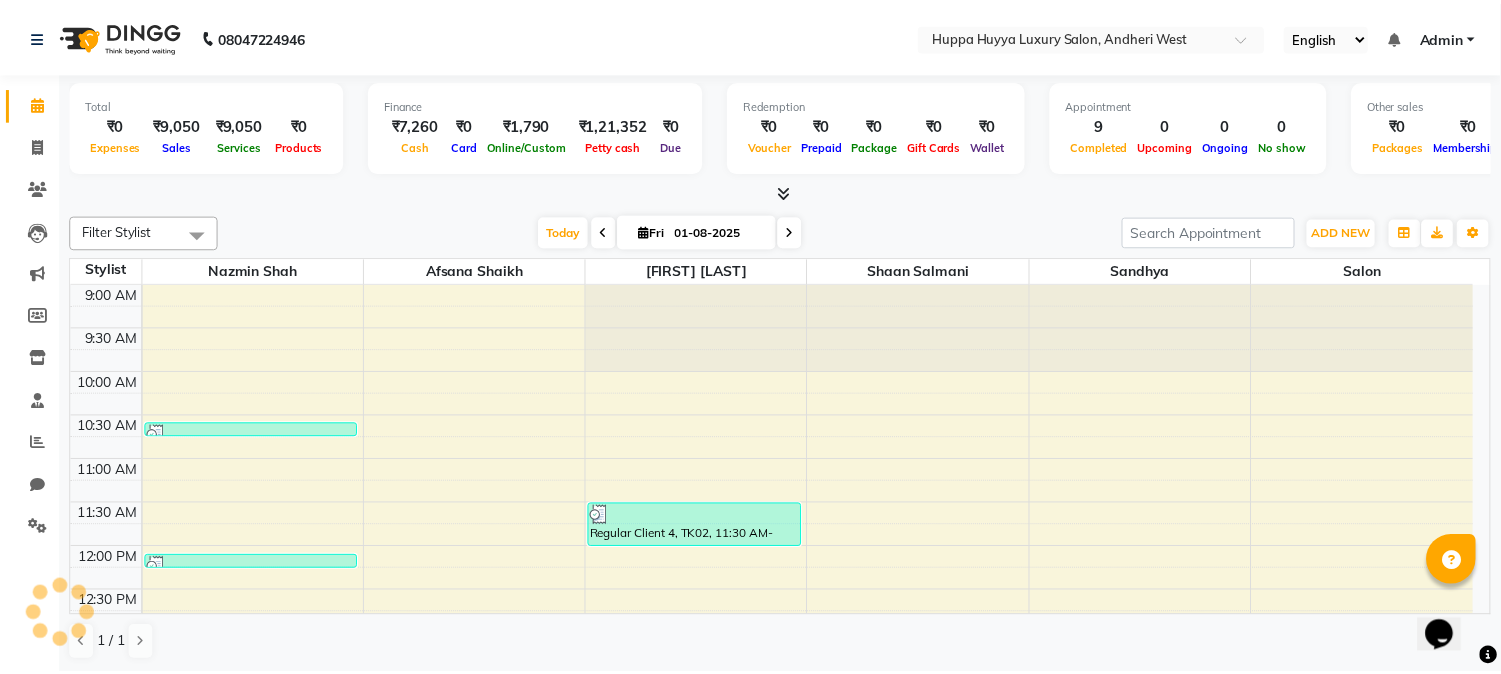 scroll, scrollTop: 0, scrollLeft: 0, axis: both 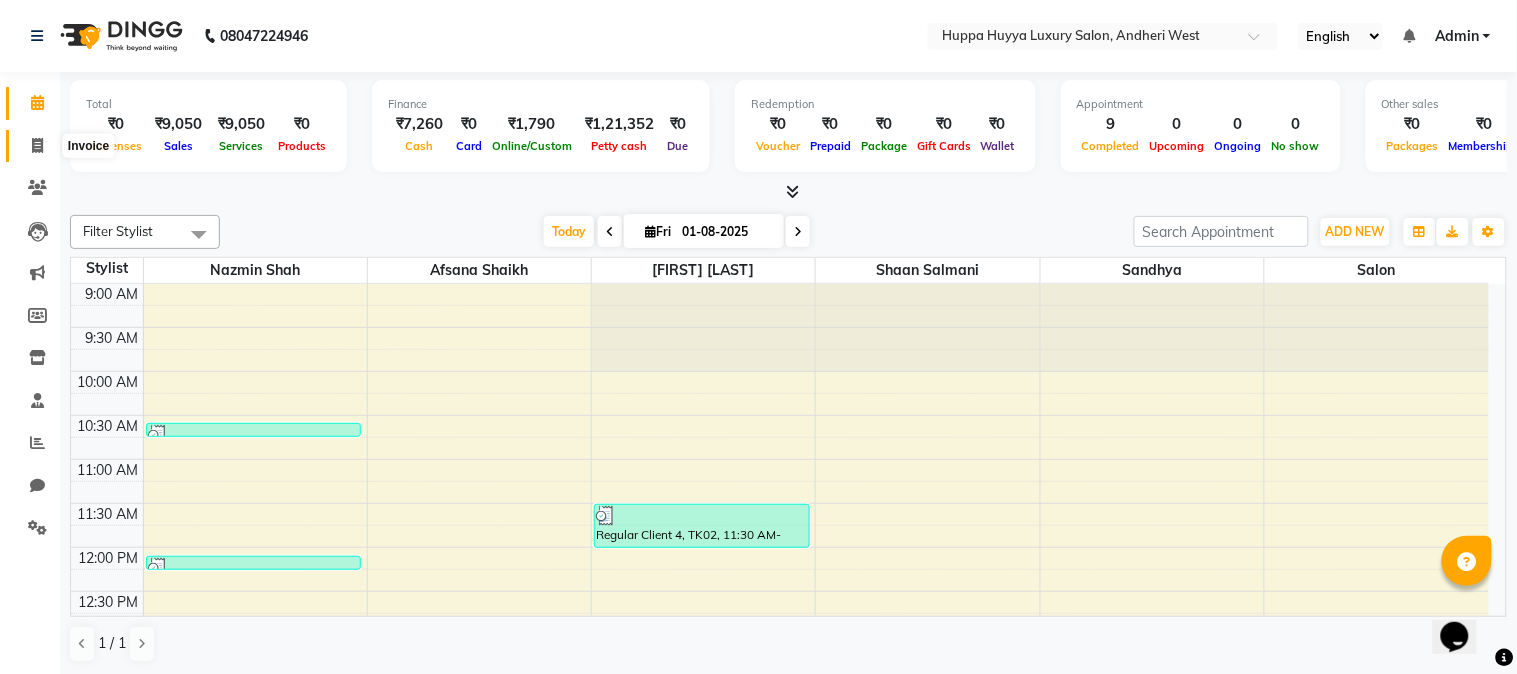 click 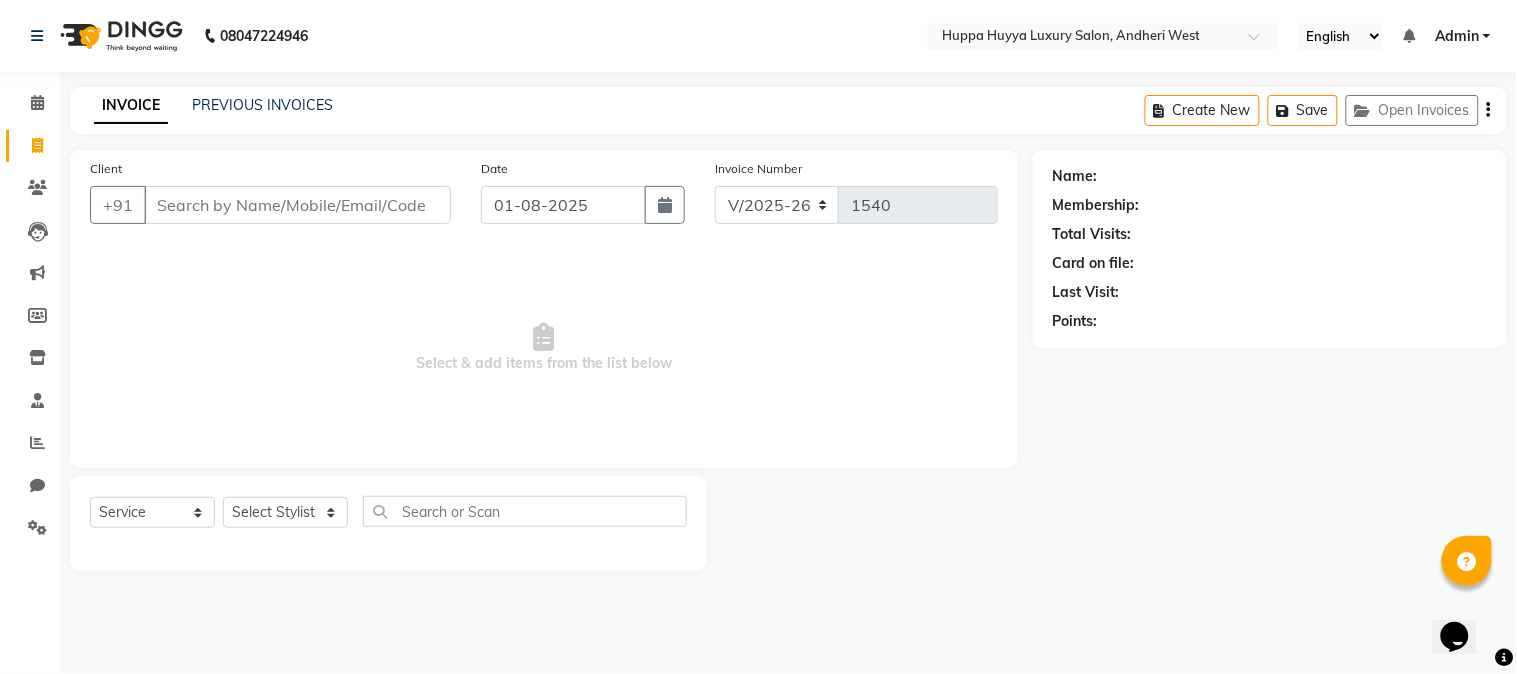 click on "Client" at bounding box center [297, 205] 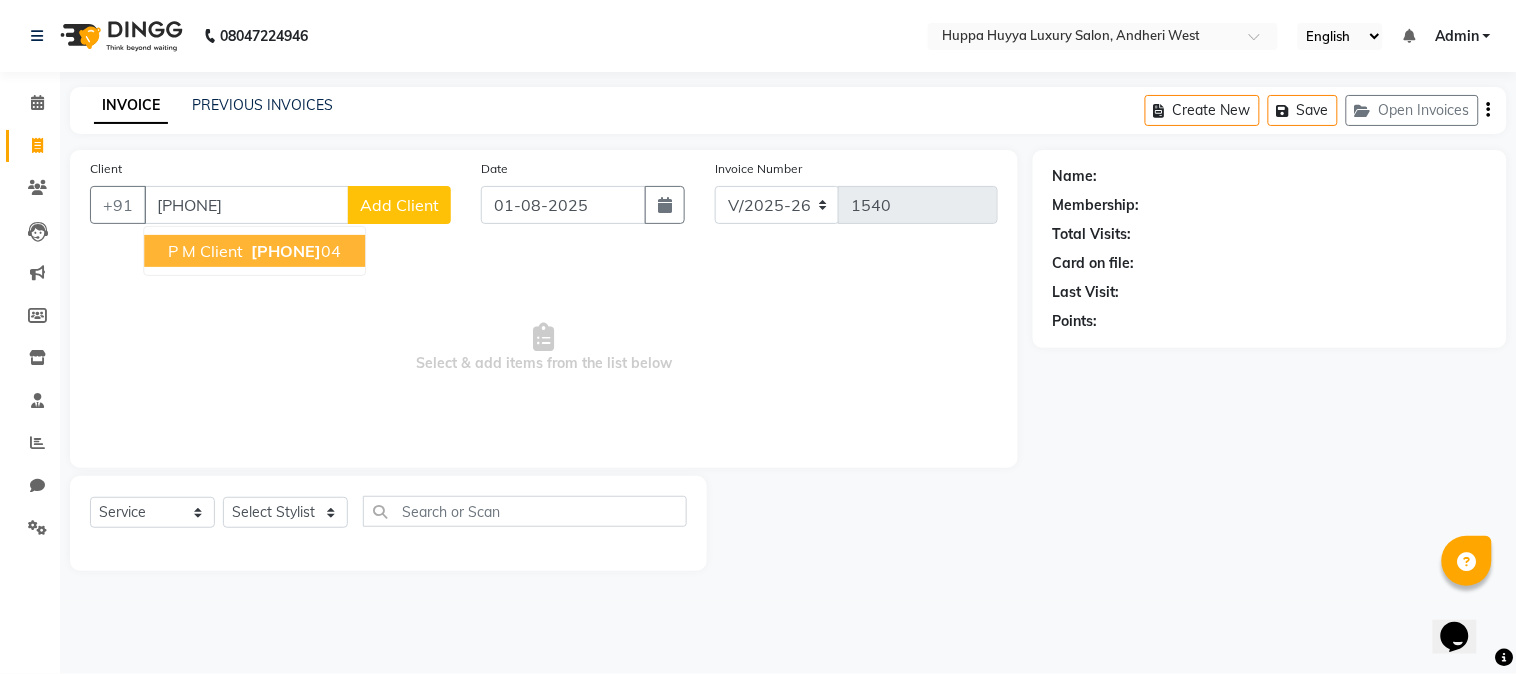 click on "[PHONE]" at bounding box center [286, 251] 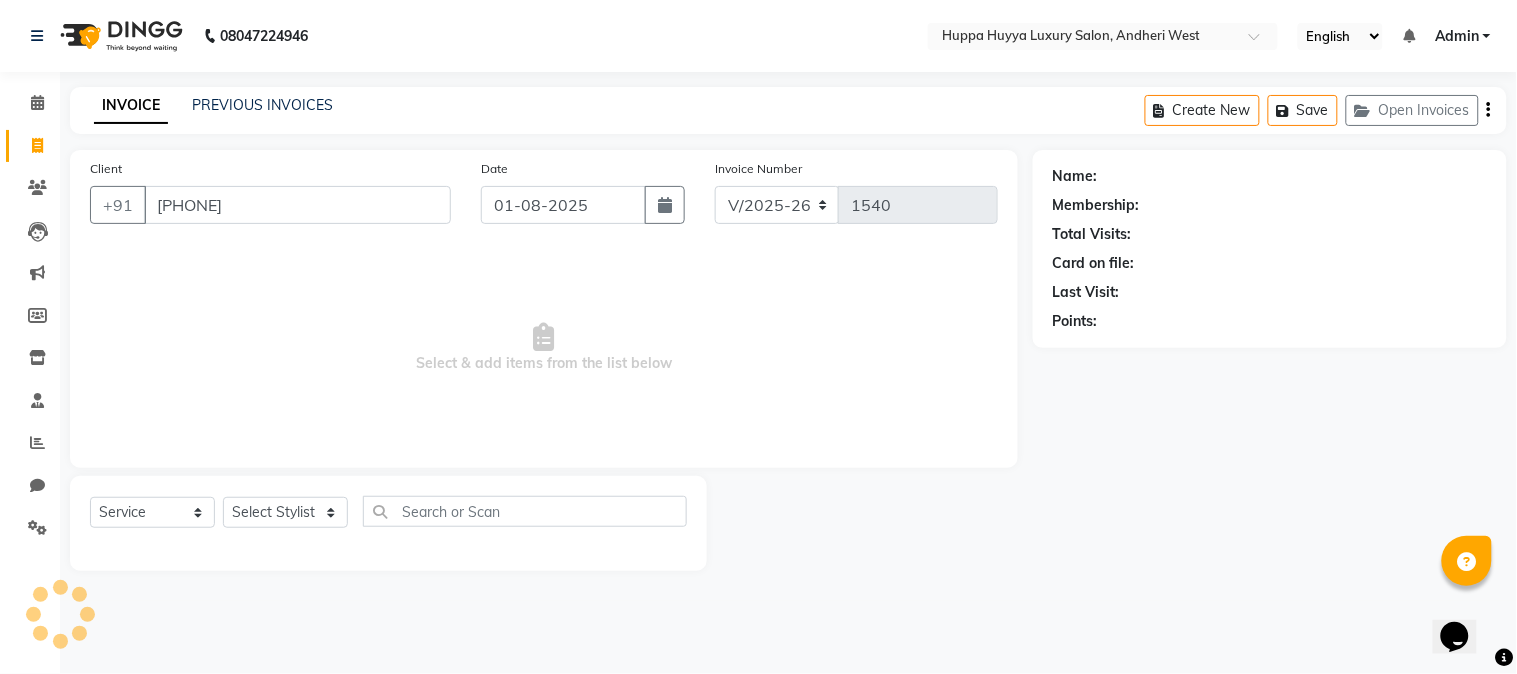 type on "[PHONE]" 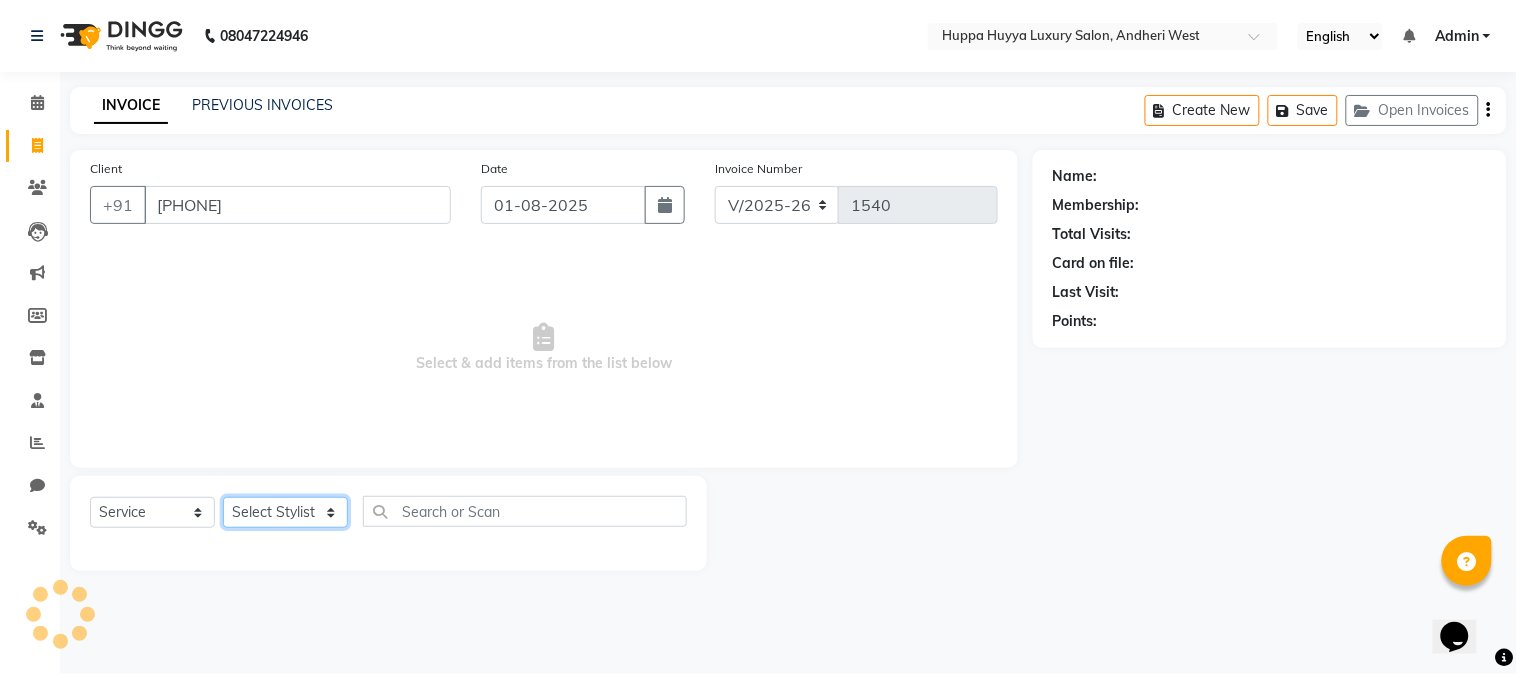 click on "Select Stylist [FIRST] [LAST] [FIRST] [LAST] [FIRST]  [LAST] [BRAND] [FIRST] [FIRST] [LAST]  Nail Enhancements - Gel Polish  x Hair Cut/Grooming (Men) - Hair Cut Hair Cut/Grooming (Men) - Hair Wash Hair Cut/Grooming (Men) - Kids Haircut (upto 7 yrs) Hair Cut/Grooming (Men) - Men Hair Wash + Hair Styling Hair Cut/Grooming (Men) - Beard Trim / Beard Styling Hair Cut/Grooming (Men) - Shave Hair Cut/Grooming (Men) - Basic Hair Spa - Men (Onward)* Women Hair Styling Hair Colouring (Men) Majirel - Global Colouring (Onwards)* Hair Colouring (Men) Majirel - Highlights Hair Colouring (Men) Majirel - Beard Colour Hair Colouring (Men) - Inoa Ammonia Free - Global Colouring - (Onward)* Hair Colouring (Men) - Inoa Ammonia Free - Hightlights Hair Colouring (Men) - Inoa Ammonia Free - Beard Colour Hair Cut (Women) - Basic Hair Cut Hair Cut (Women) - Advance Hair cut (Onwards)* Hair Cut (Women) - Hair Wash (Onwards)* Hair Cut (Women) - Advance Hair Wash (Onwards)* Hair Cut (Women) - Fringe Cut Hair Cut (Women) - Hair Wash + Blow Dry 1" 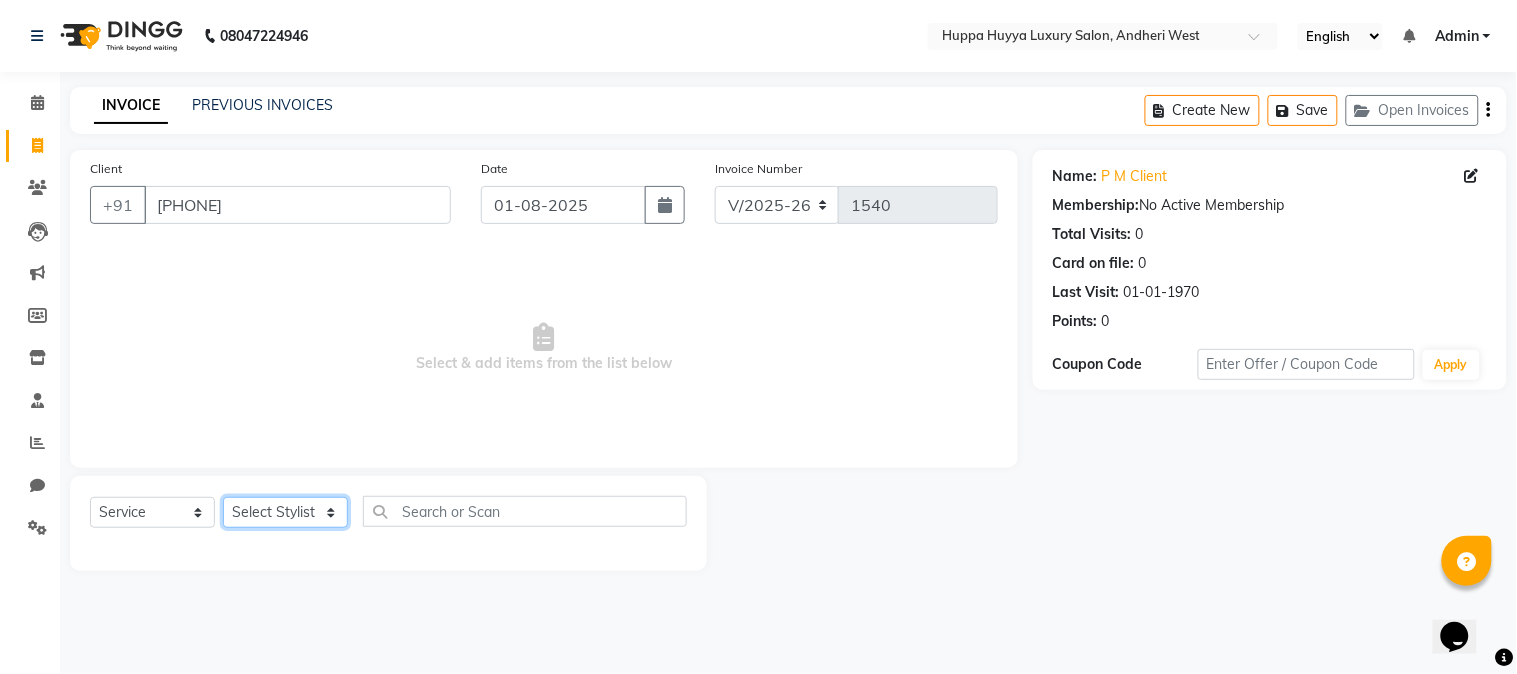 select on "69299" 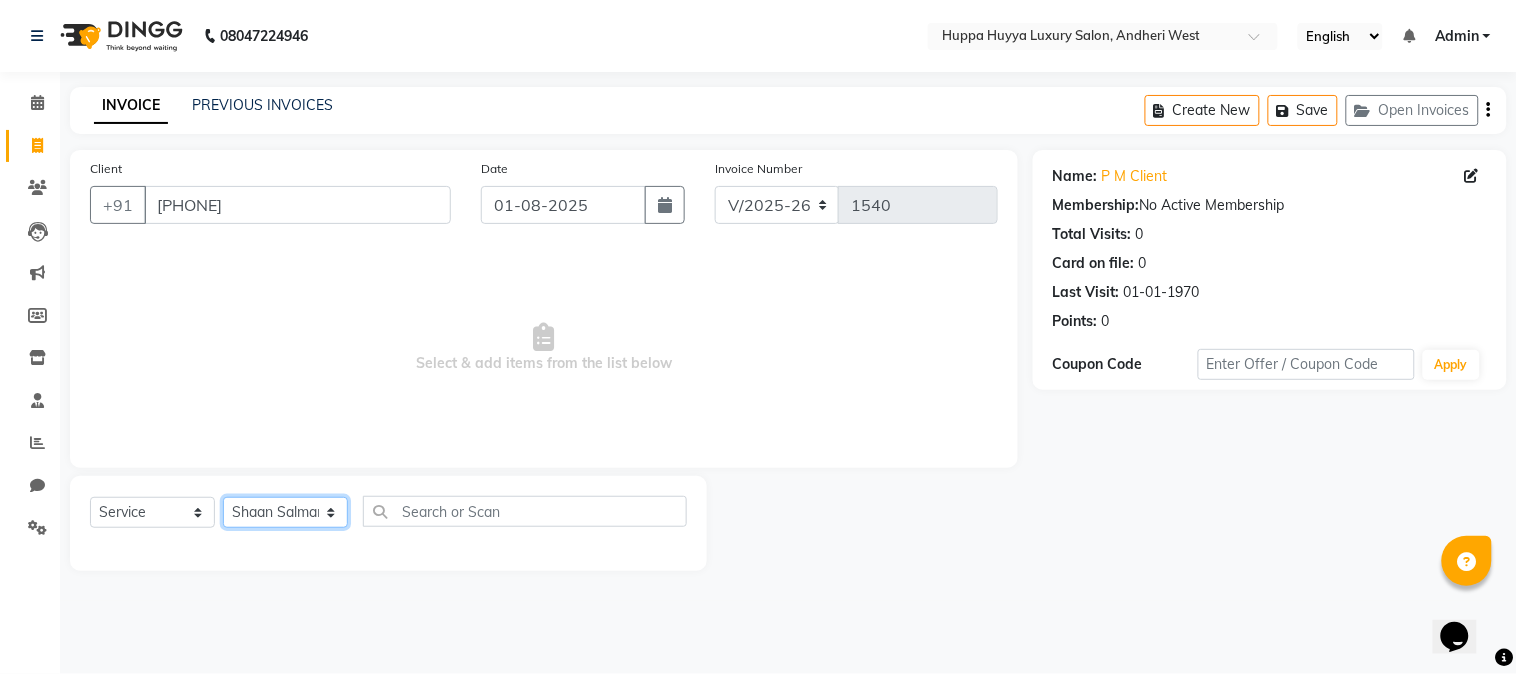 click on "Select Stylist [FIRST] [LAST] [FIRST] [LAST] [FIRST]  [LAST] [BRAND] [FIRST] [FIRST] [LAST]  Nail Enhancements - Gel Polish  x Hair Cut/Grooming (Men) - Hair Cut Hair Cut/Grooming (Men) - Hair Wash Hair Cut/Grooming (Men) - Kids Haircut (upto 7 yrs) Hair Cut/Grooming (Men) - Men Hair Wash + Hair Styling Hair Cut/Grooming (Men) - Beard Trim / Beard Styling Hair Cut/Grooming (Men) - Shave Hair Cut/Grooming (Men) - Basic Hair Spa - Men (Onward)* Women Hair Styling Hair Colouring (Men) Majirel - Global Colouring (Onwards)* Hair Colouring (Men) Majirel - Highlights Hair Colouring (Men) Majirel - Beard Colour Hair Colouring (Men) - Inoa Ammonia Free - Global Colouring - (Onward)* Hair Colouring (Men) - Inoa Ammonia Free - Hightlights Hair Colouring (Men) - Inoa Ammonia Free - Beard Colour Hair Cut (Women) - Basic Hair Cut Hair Cut (Women) - Advance Hair cut (Onwards)* Hair Cut (Women) - Hair Wash (Onwards)* Hair Cut (Women) - Advance Hair Wash (Onwards)* Hair Cut (Women) - Fringe Cut Hair Cut (Women) - Hair Wash + Blow Dry 1" 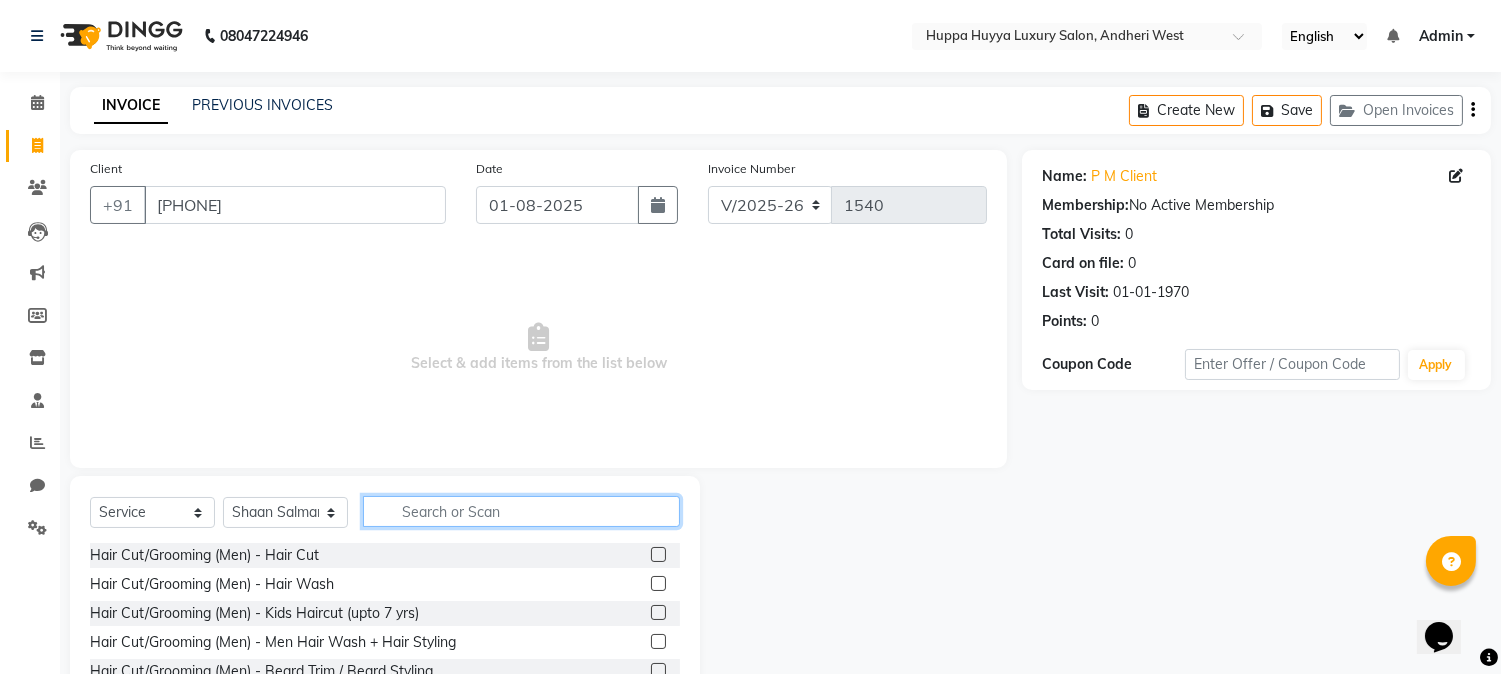 click 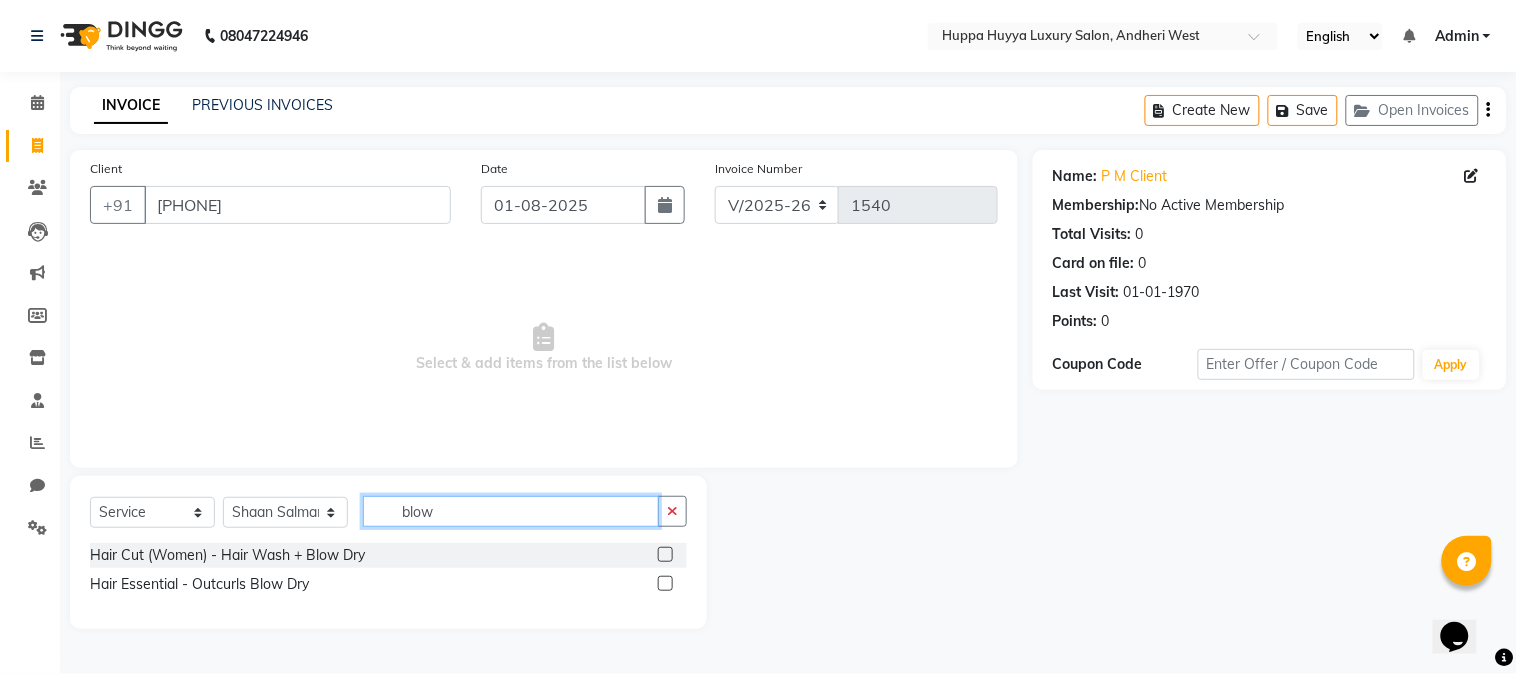 type on "blow" 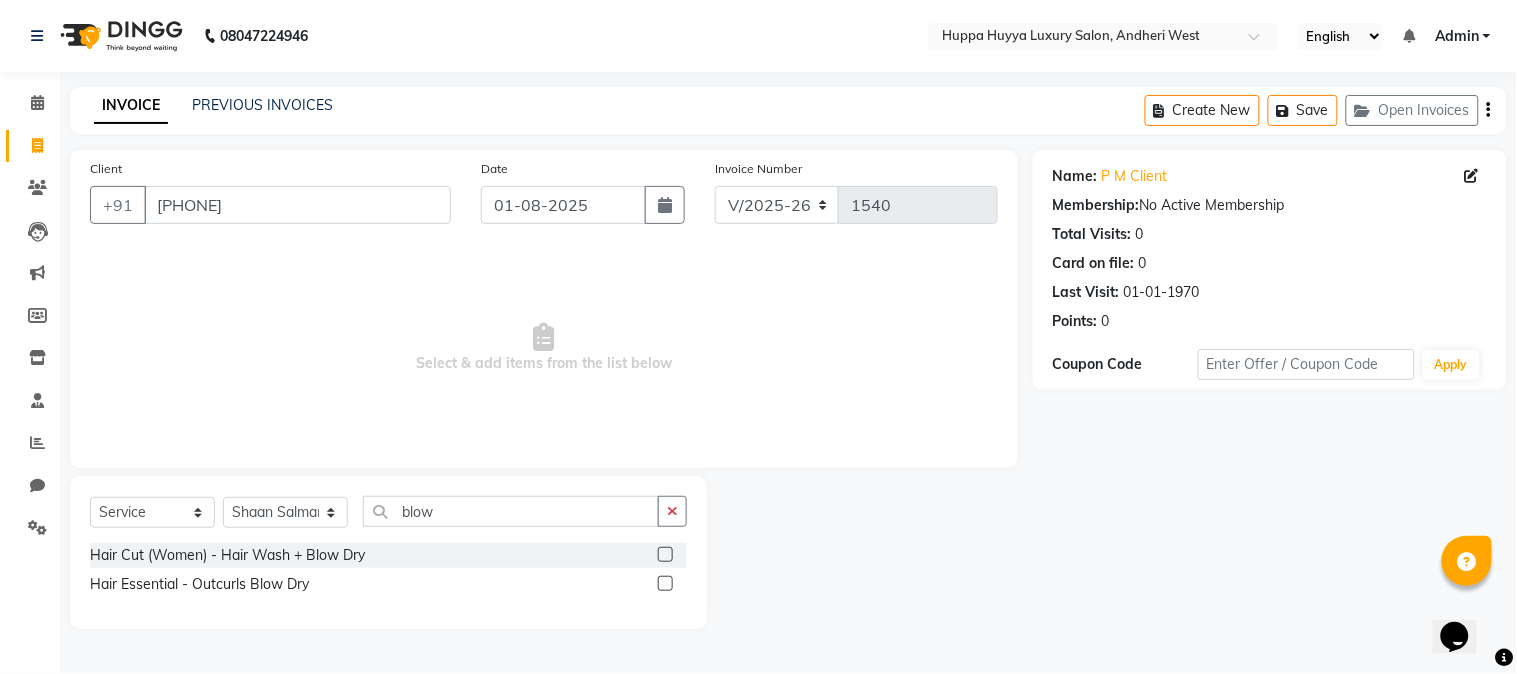 click 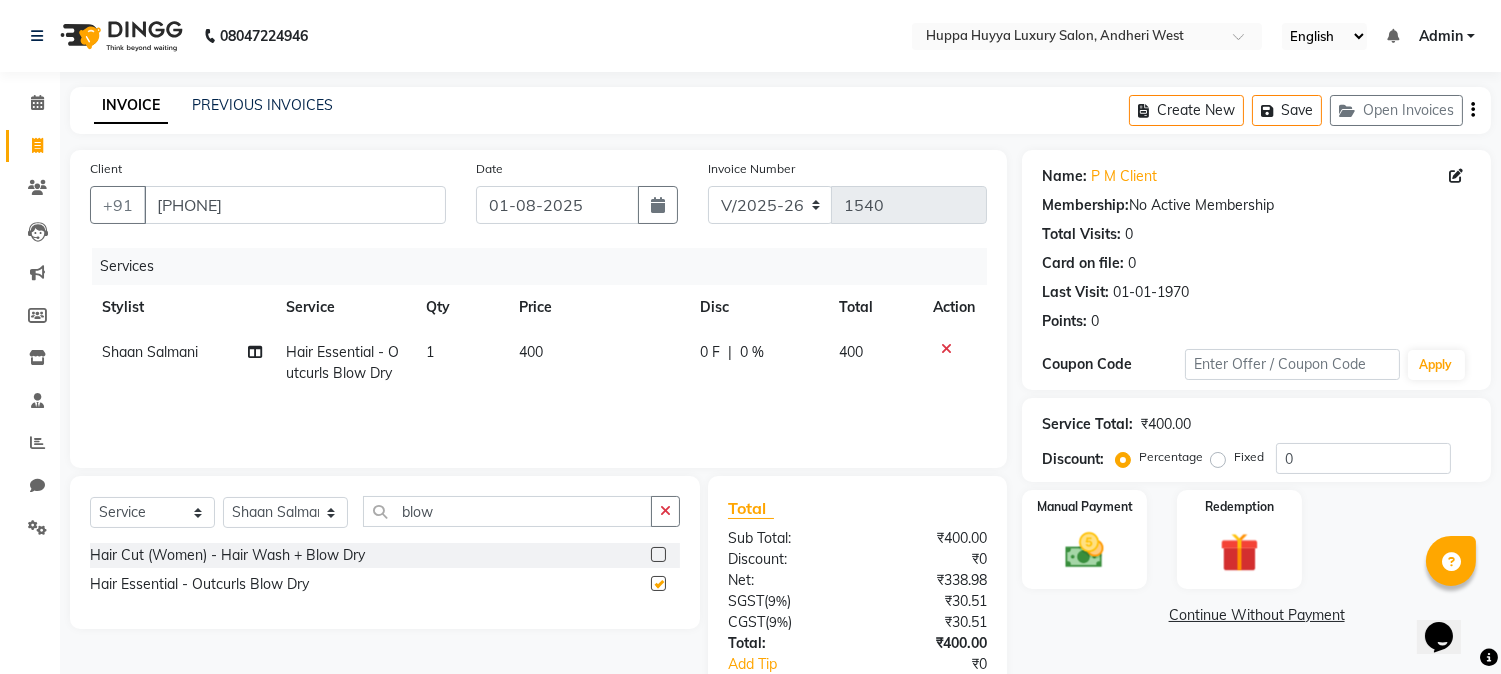 checkbox on "false" 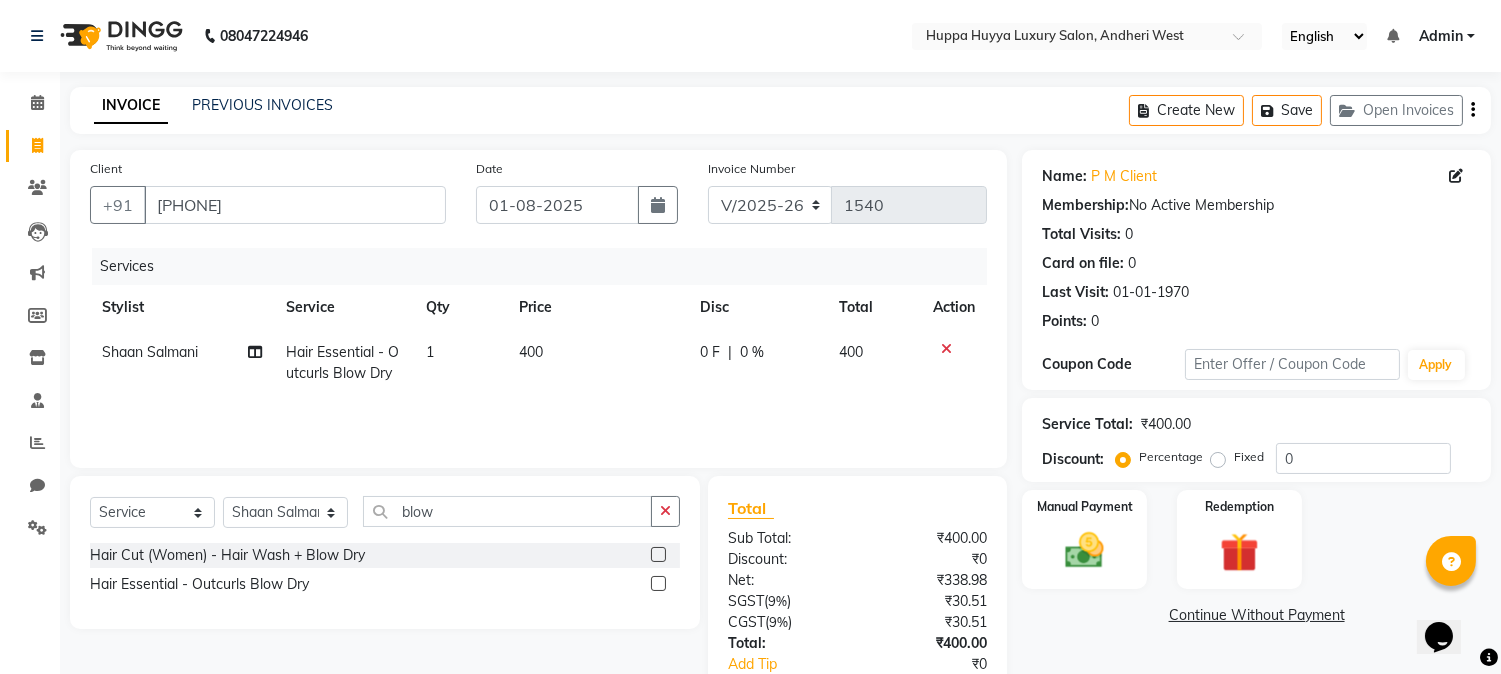 click on "400" 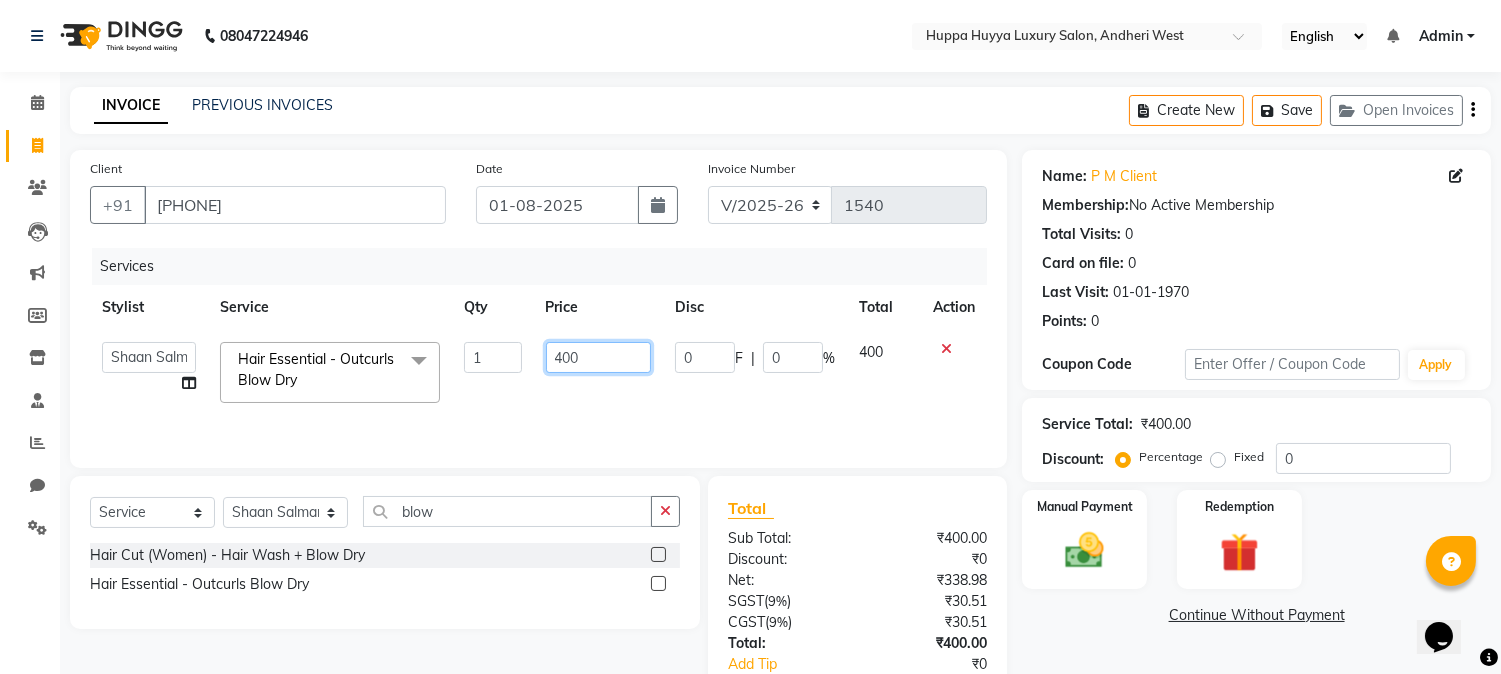 drag, startPoint x: 591, startPoint y: 354, endPoint x: 547, endPoint y: 354, distance: 44 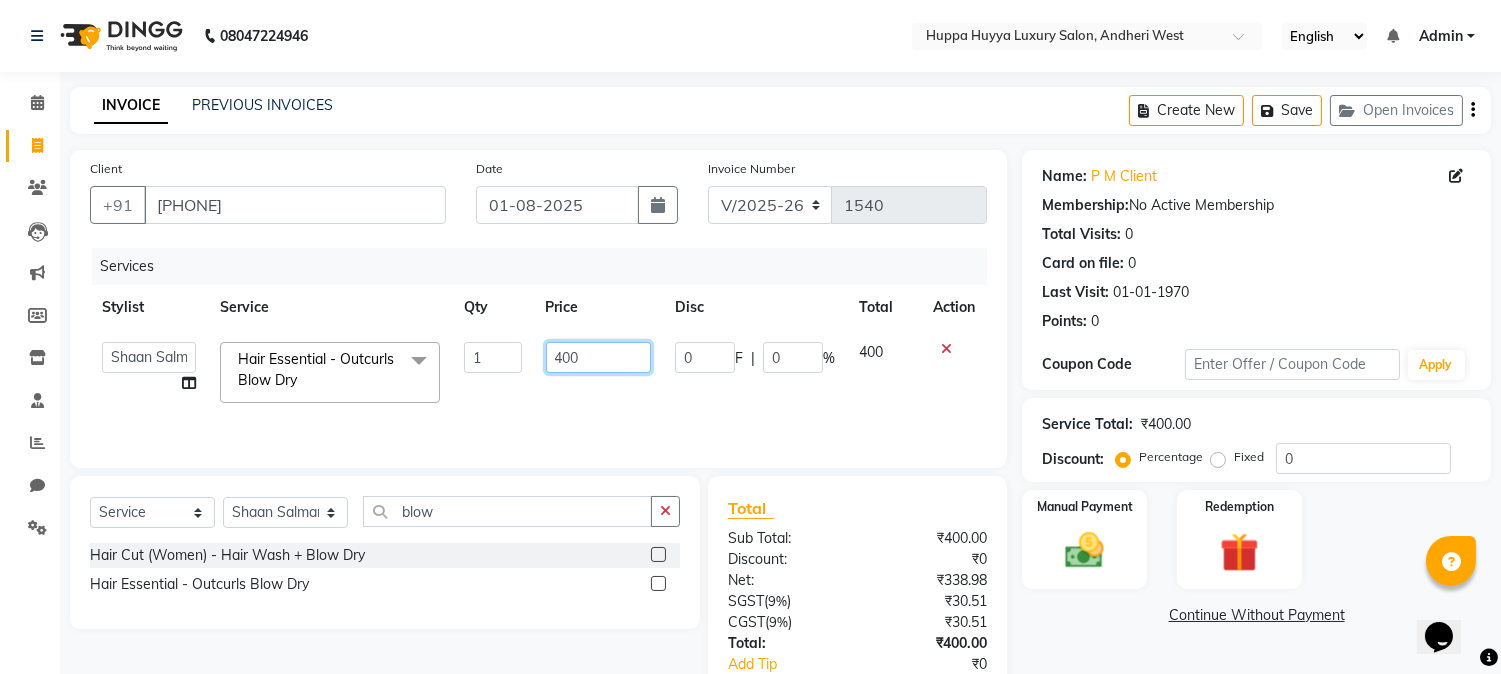 click on "400" 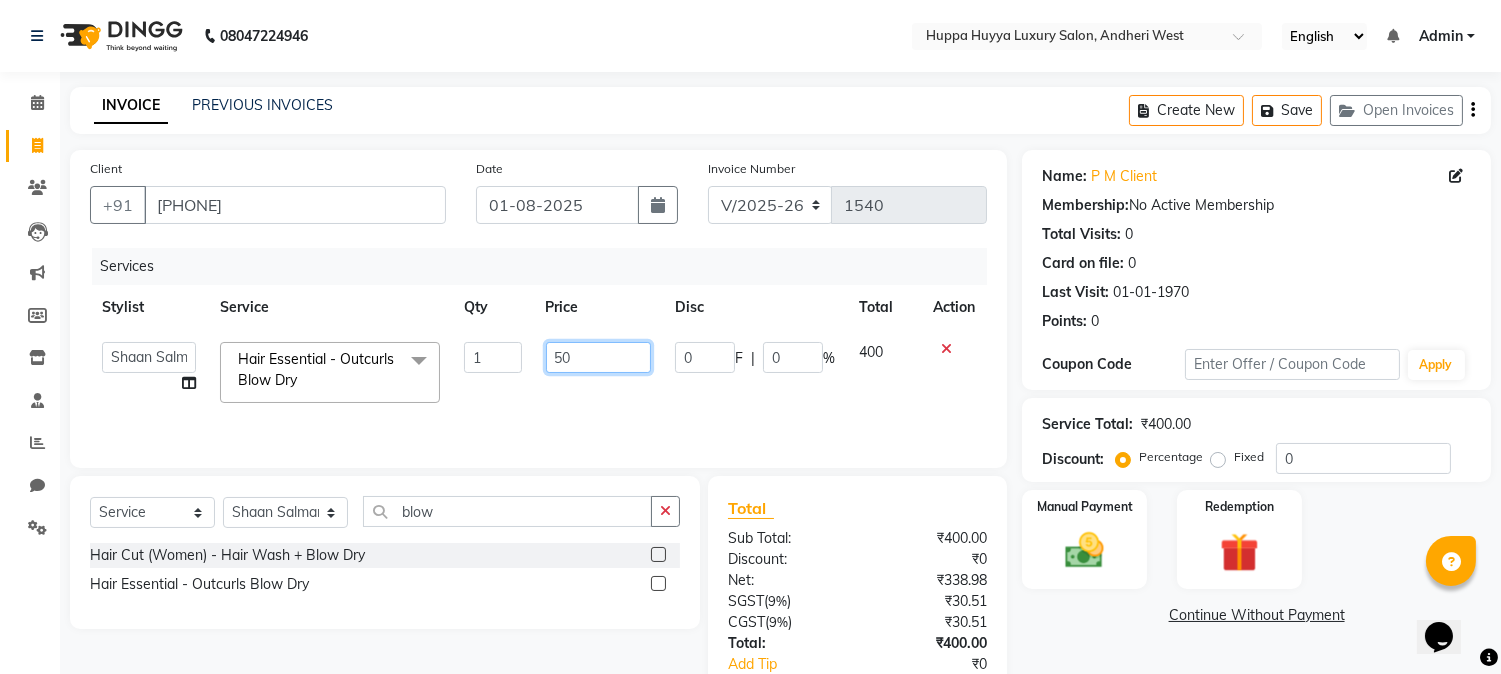 type on "500" 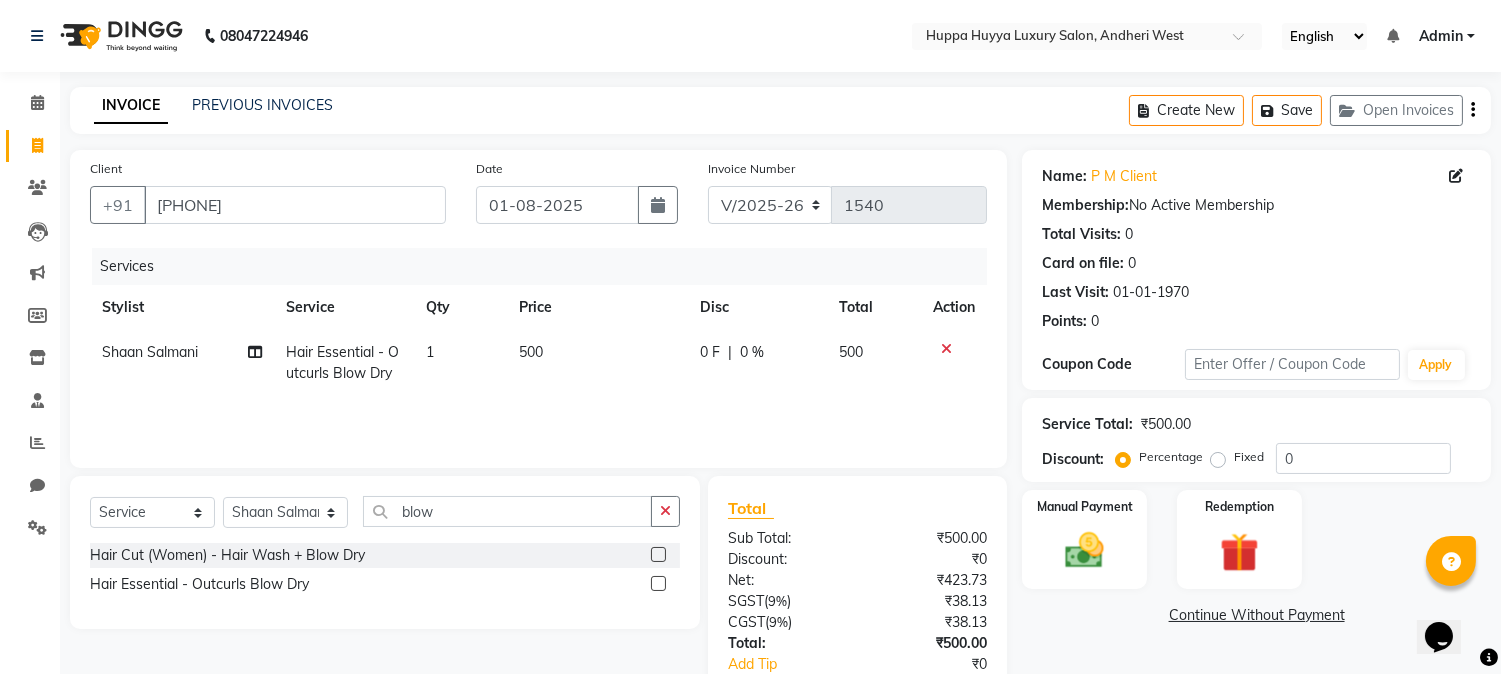 click on "Services Stylist Service Qty Price Disc Total Action [FIRST] [LAST] Hair Essential - Outcurls Blow Dry 1 500 0 F | 0 % 500" 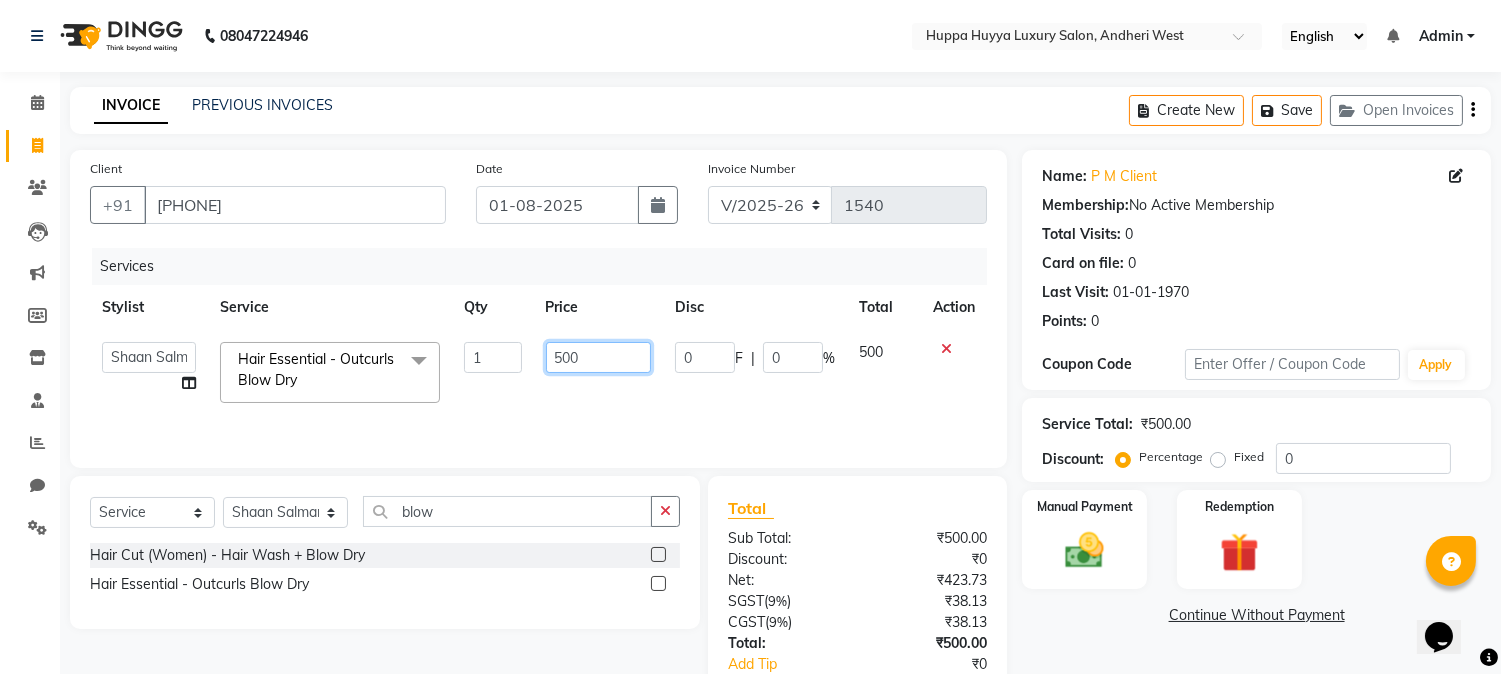 drag, startPoint x: 597, startPoint y: 356, endPoint x: 504, endPoint y: 356, distance: 93 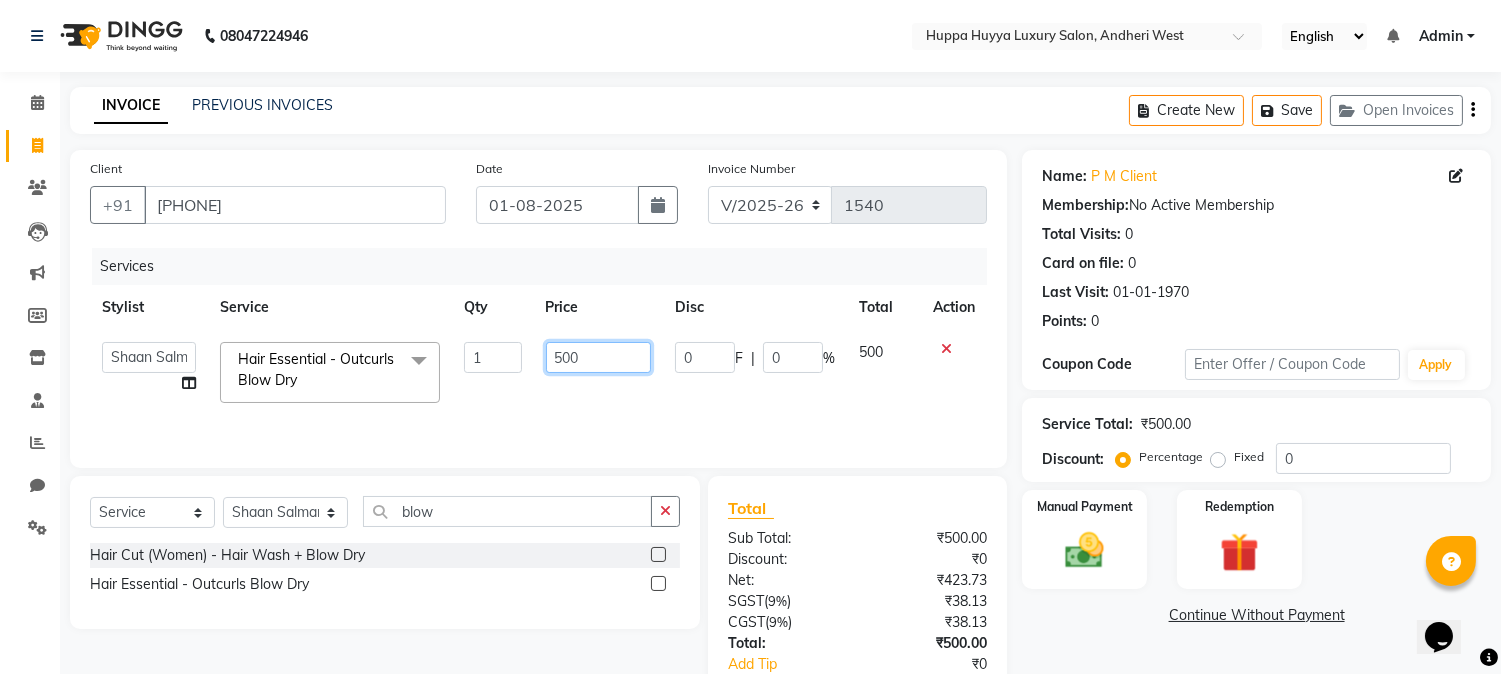 click on "[FIRST] [LAST]   [FIRST] [LAST]   [FIRST]  [LAST]   [BRAND]   [FIRST]   [FIRST] [LAST]  Hair Essential - Outcurls Blow Dry  x Hair Cut/Grooming (Men) - Hair Cut Hair Cut/Grooming (Men) - Hair Wash Hair Cut/Grooming (Men) - Kids Haircut (upto 7 yrs) Hair Cut/Grooming (Men) - Men Hair Wash + Hair Styling Hair Cut/Grooming (Men) - Beard Trim / Beard Styling Hair Cut/Grooming (Men) - Shave Hair Cut/Grooming (Men) - Basic Hair Spa - Men (Onward)* Women Hair Styling Hair Colouring (Men) Majirel - Global Colouring (Onwards)* Hair Colouring (Men) Majirel - Highlights Hair Colouring (Men) Majirel - Beard Colour Hair Colouring (Men) - Inoa Ammonia Free - Global Colouring - (Onward)* Hair Colouring (Men) - Inoa Ammonia Free - Hightlights Hair Colouring (Men) - Inoa Ammonia Free - Beard Colour Hair Cut (Women) - Basic Hair Cut Hair Cut (Women) - Advance Hair cut (Onwards)* Hair Cut (Women) - Hair Wash (Onwards)* Hair Cut (Women) - Advance Hair Wash (Onwards)* Hair Cut (Women) - Fringe Cut Hair Essential - Oil Wash + Blast Dry" 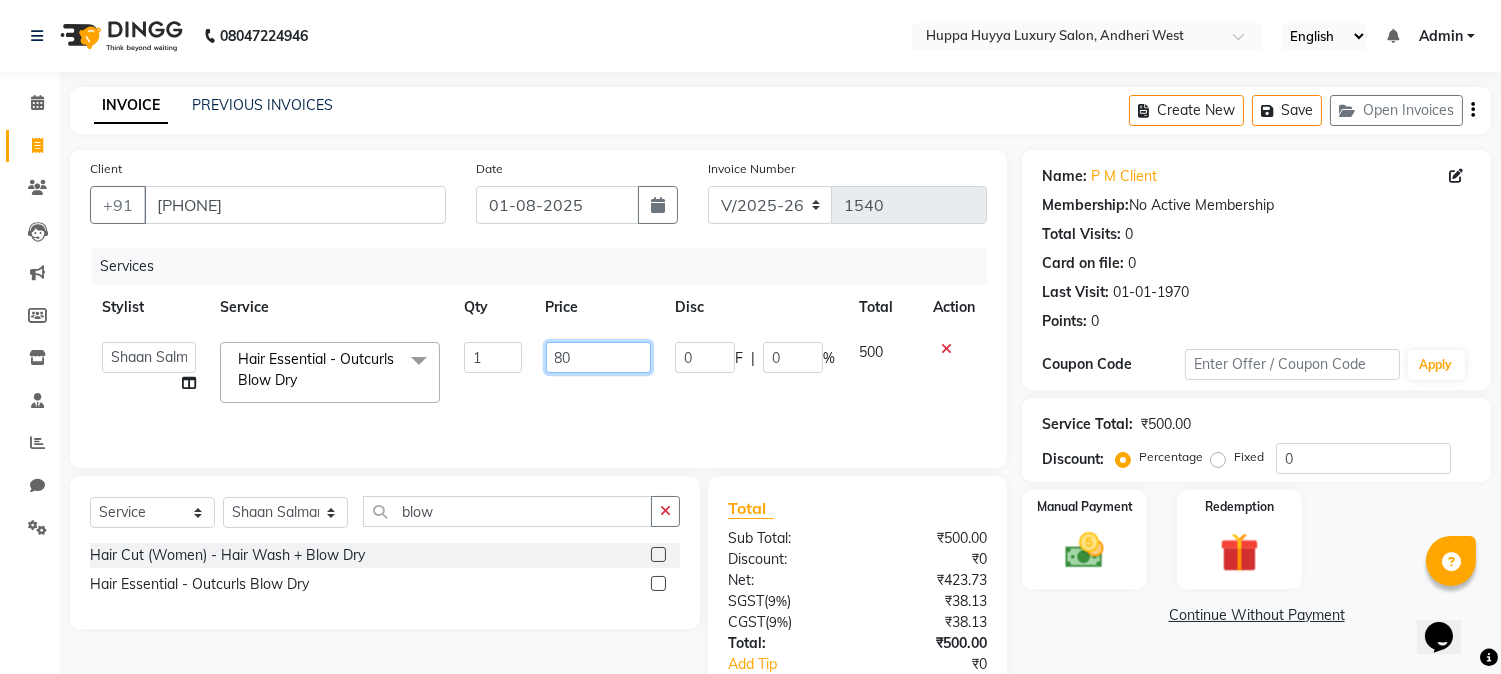 type on "800" 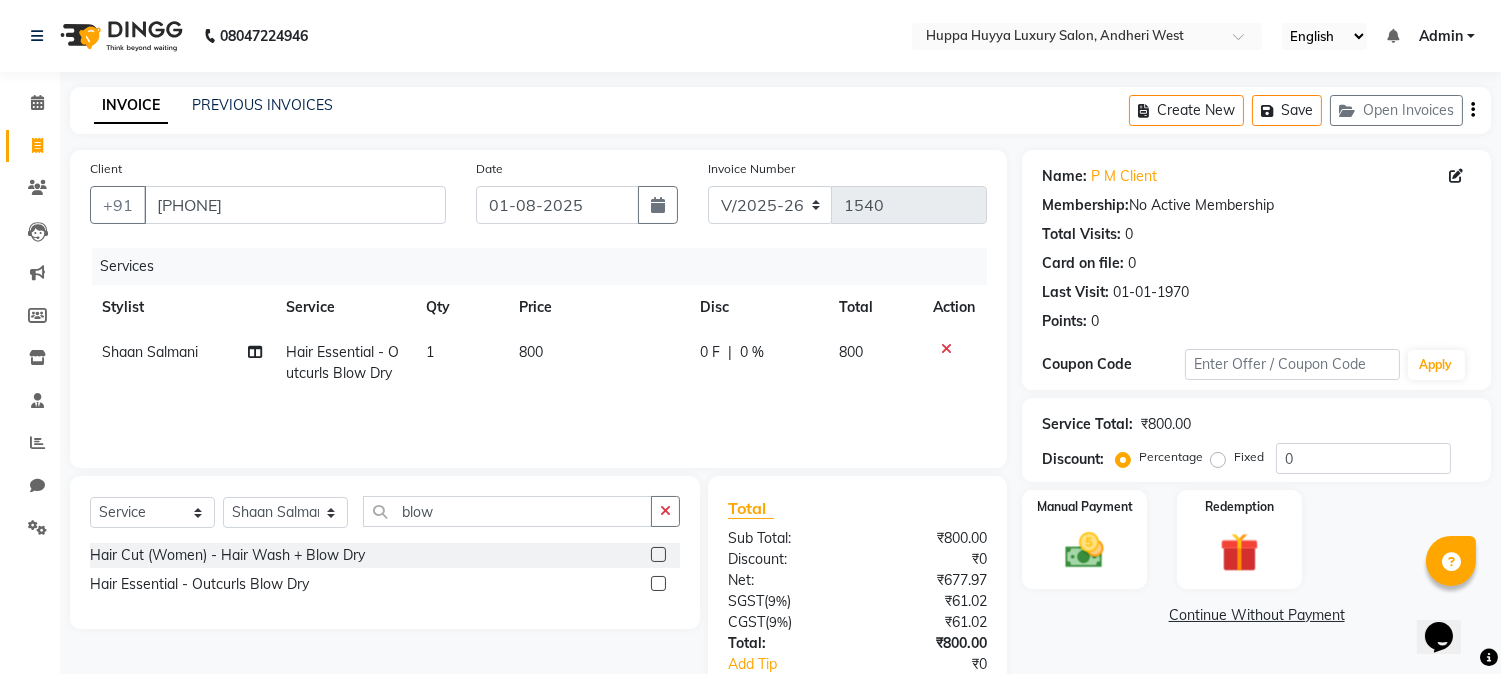 click on "800" 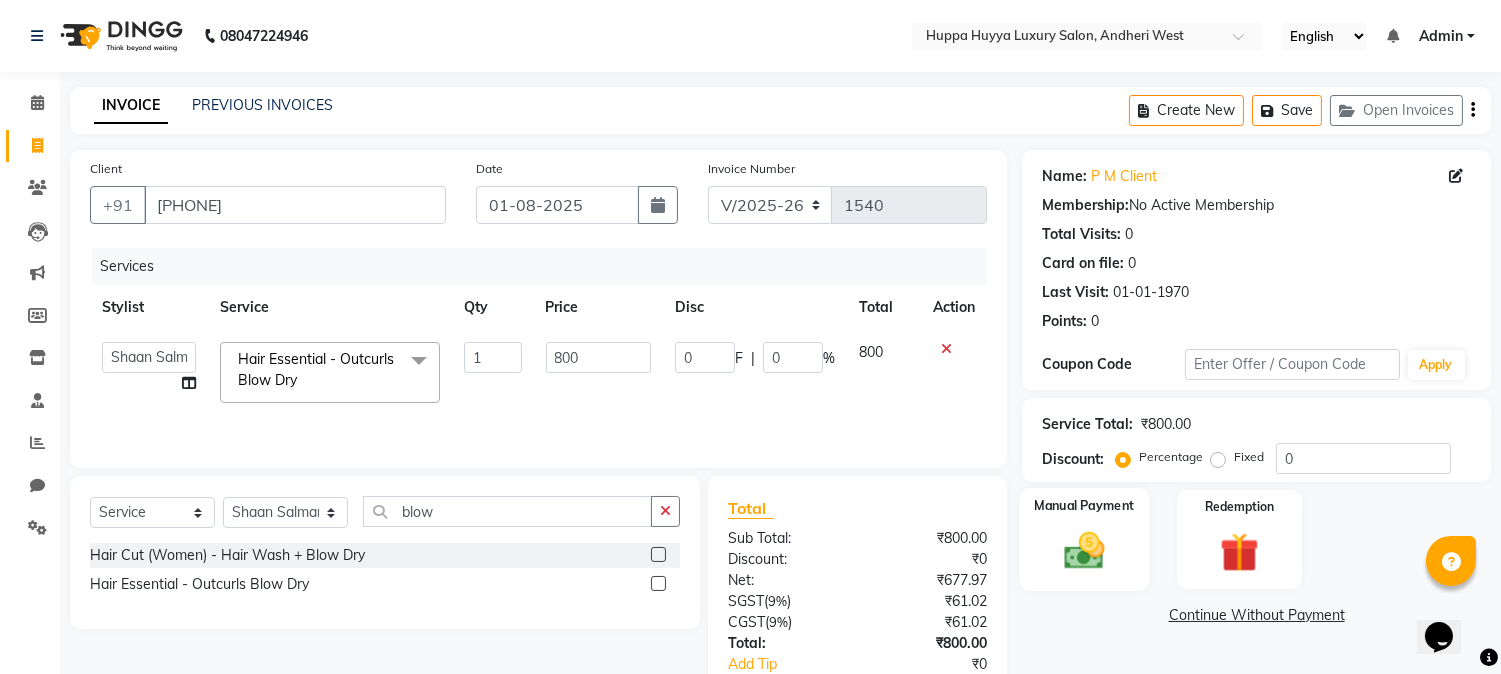 click on "Manual Payment" 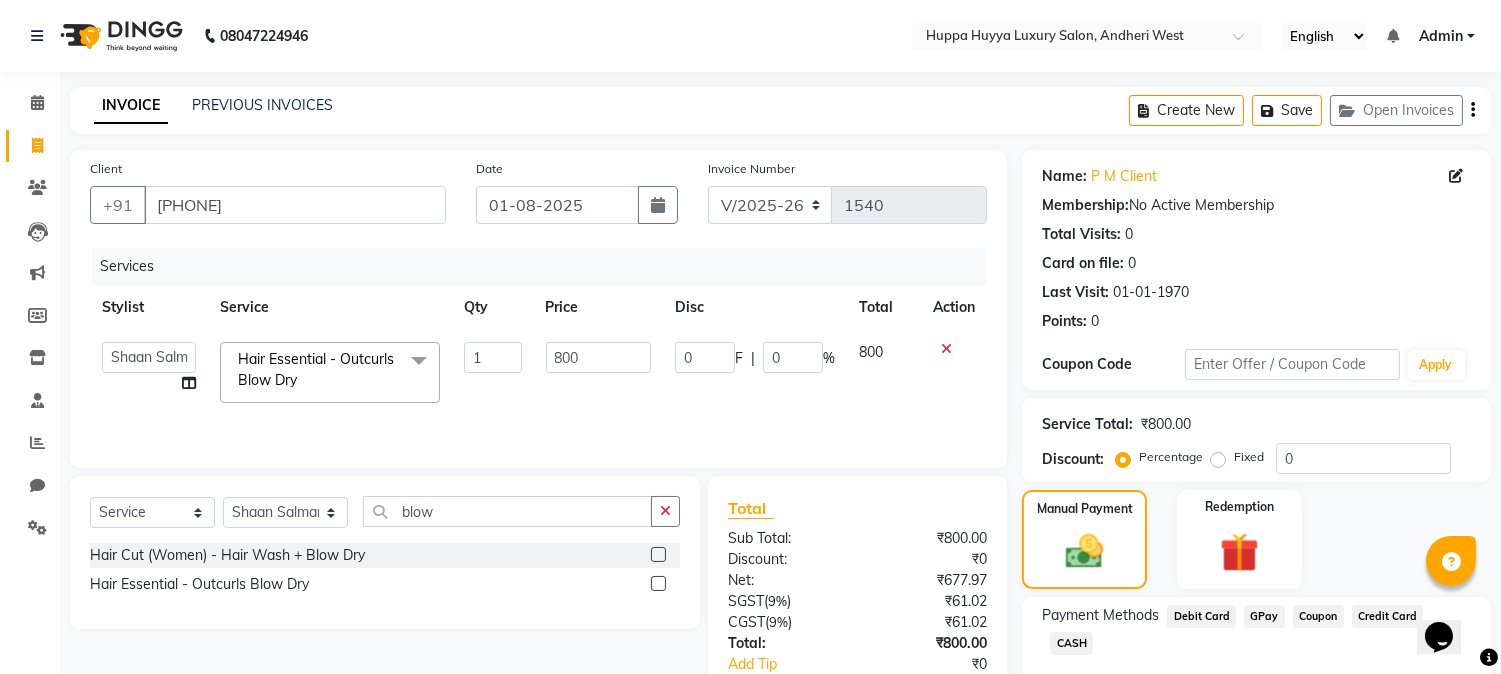 click on "GPay" 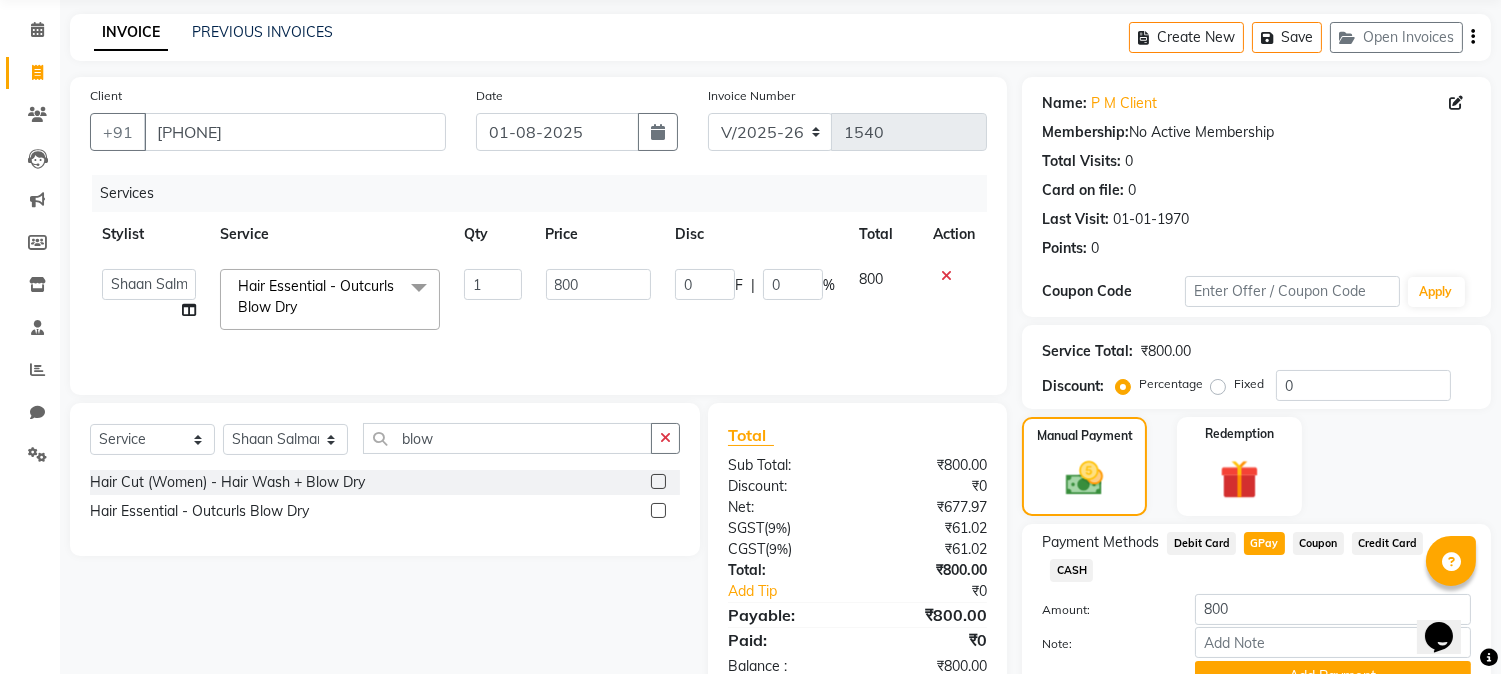 scroll, scrollTop: 142, scrollLeft: 0, axis: vertical 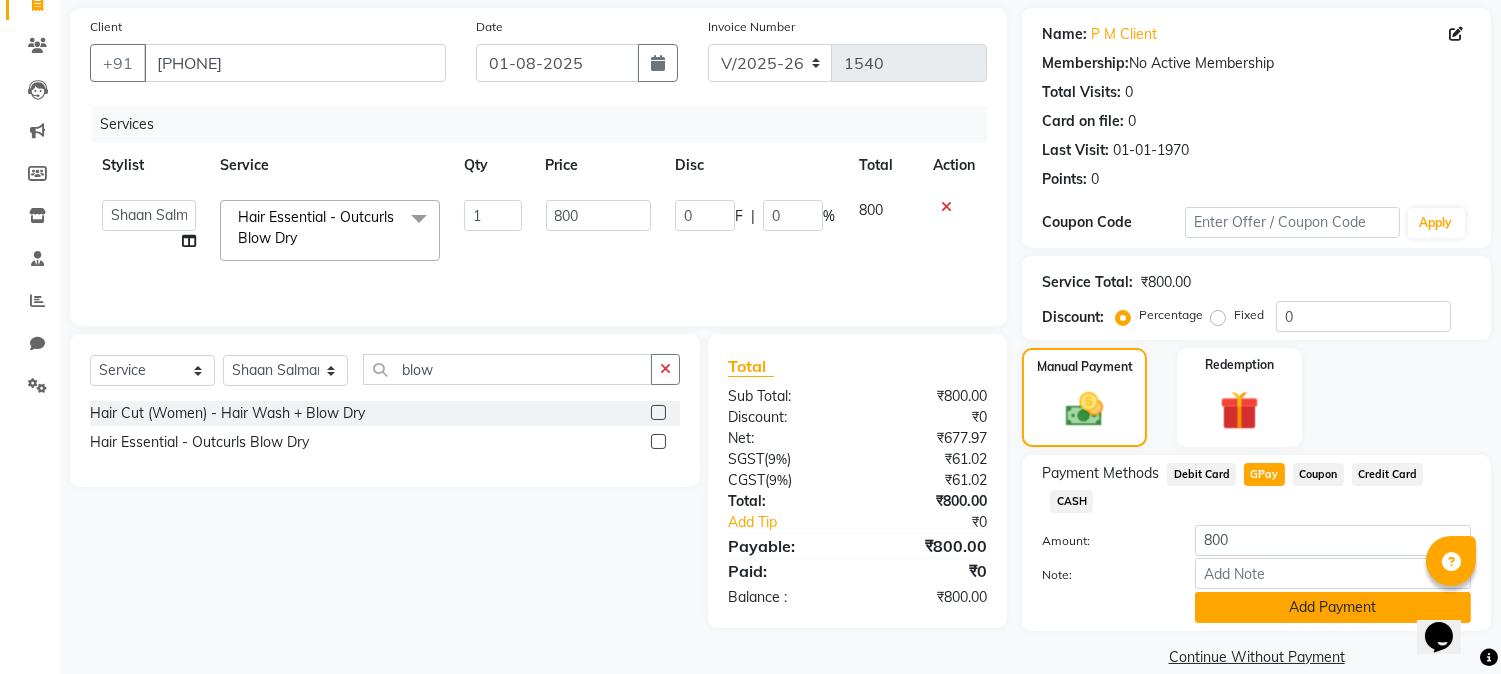 click on "Add Payment" 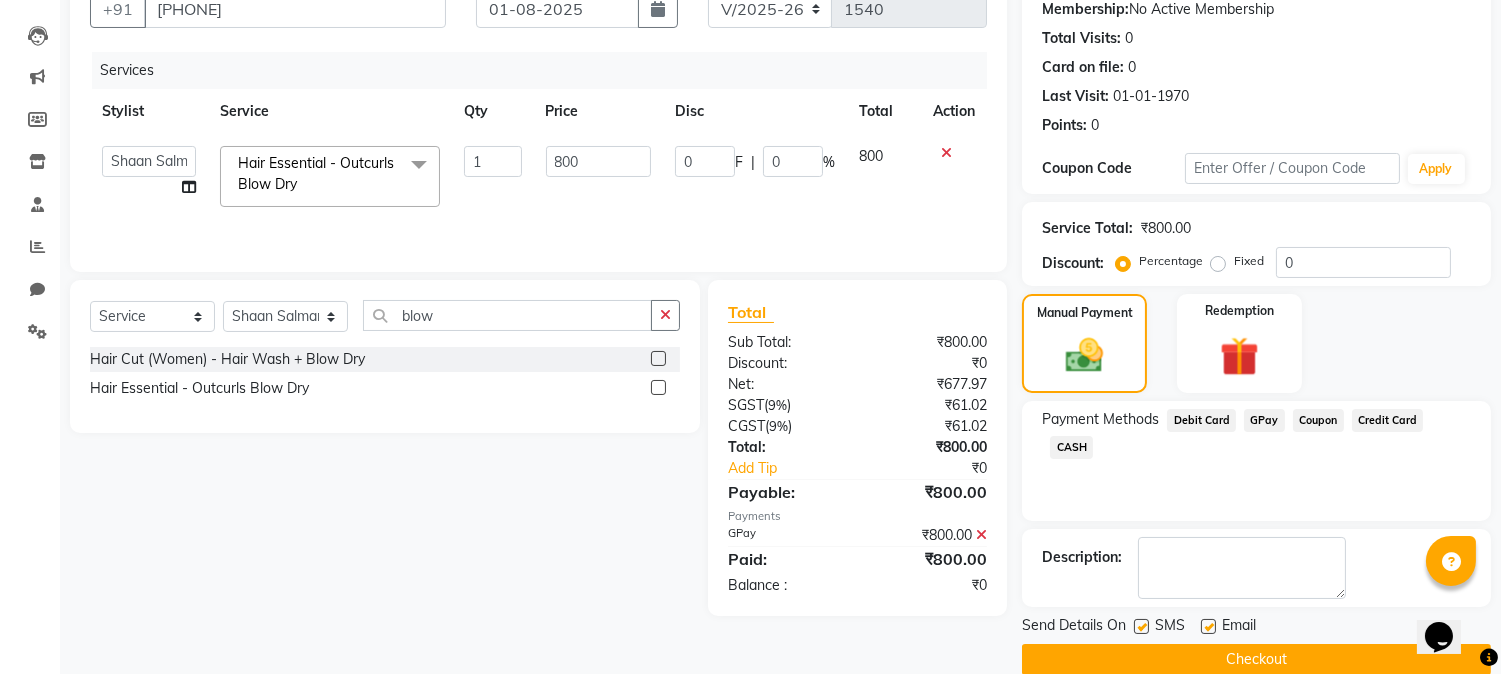 scroll, scrollTop: 225, scrollLeft: 0, axis: vertical 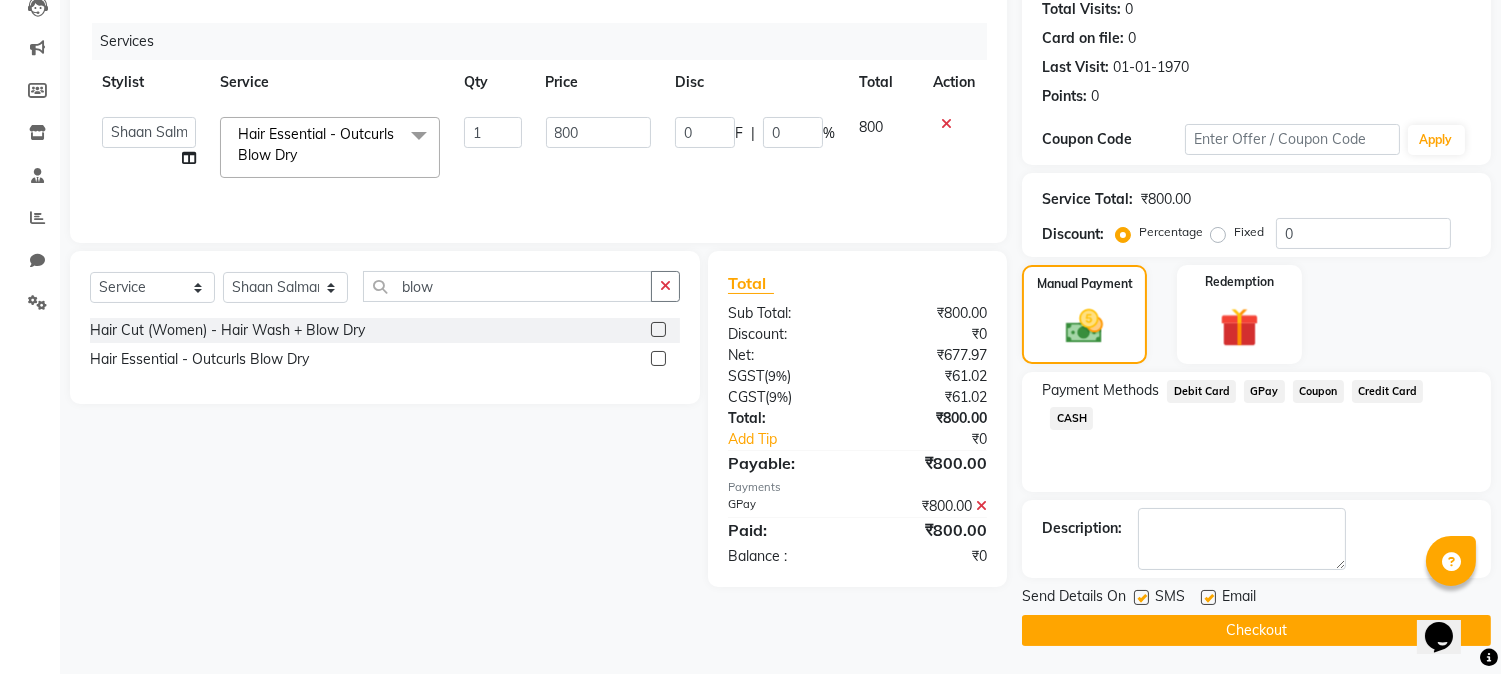 click on "Checkout" 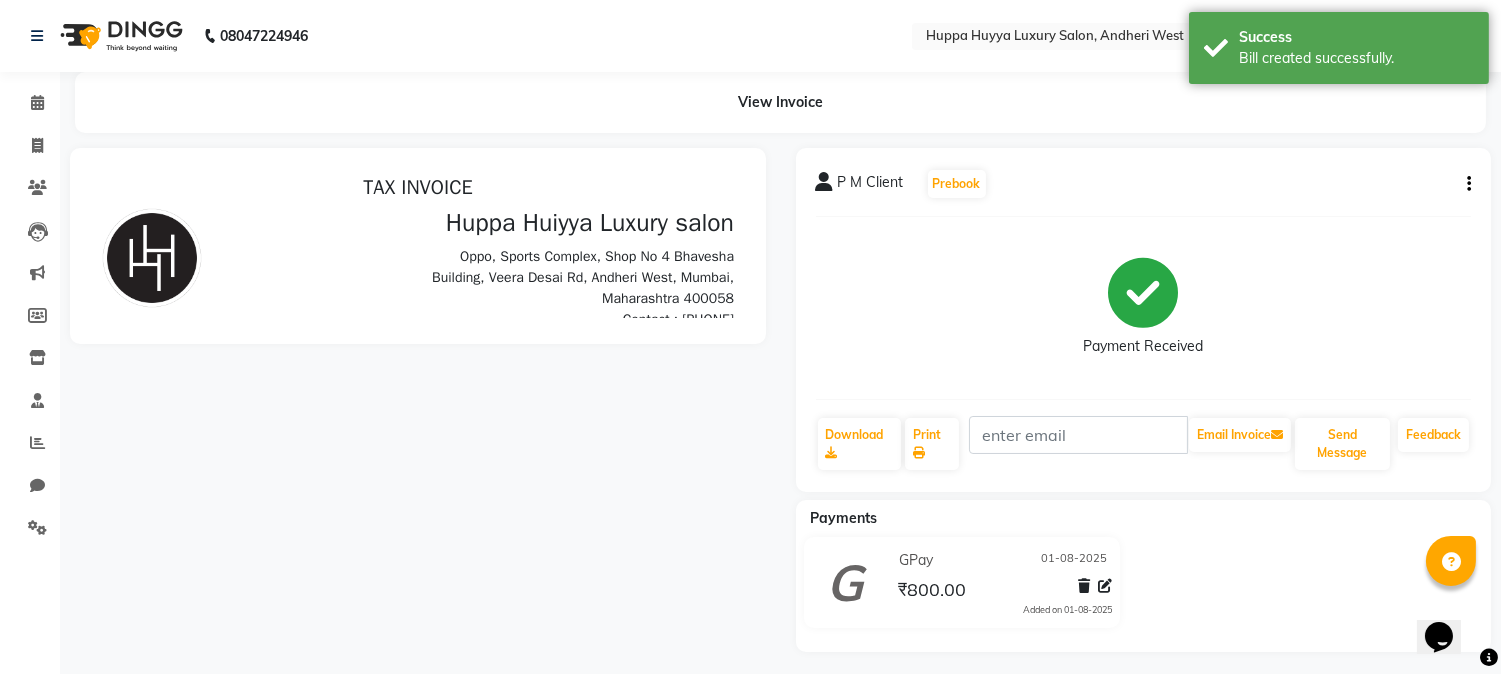 scroll, scrollTop: 0, scrollLeft: 0, axis: both 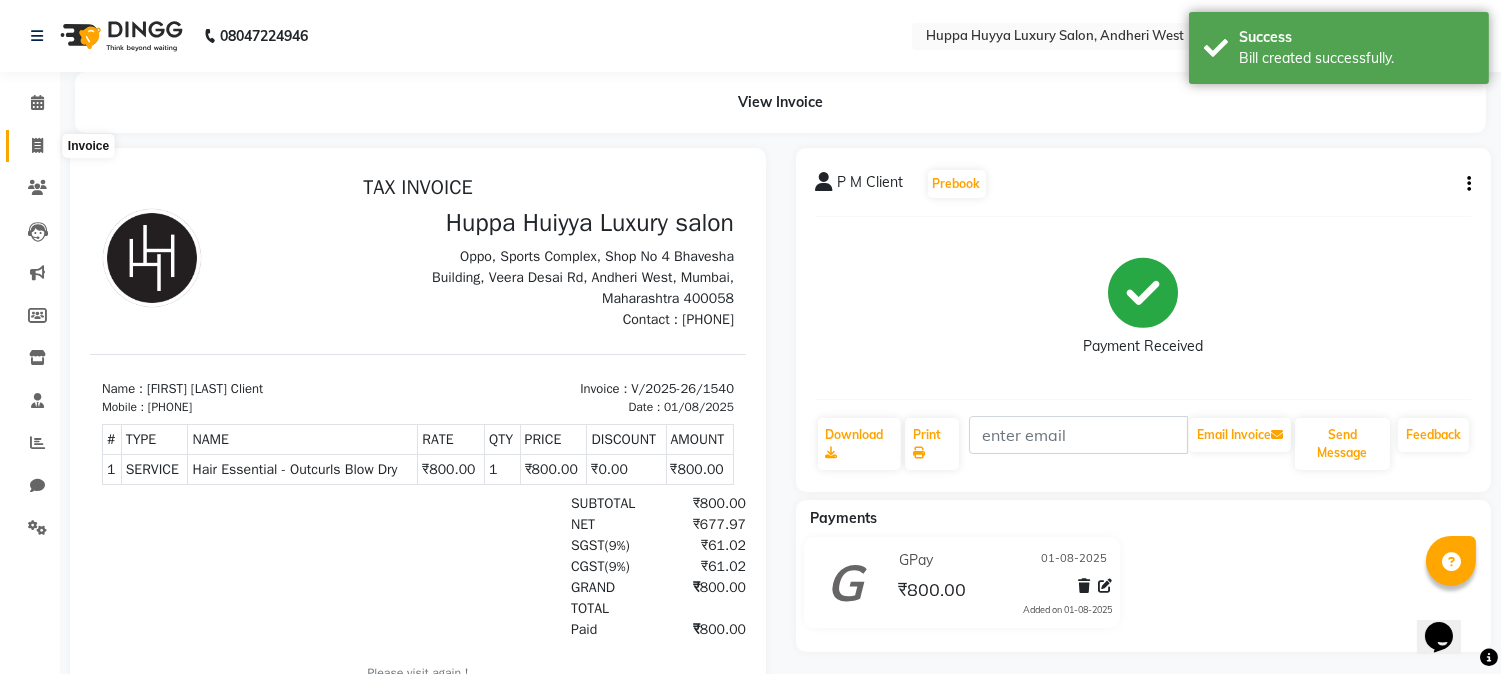 click 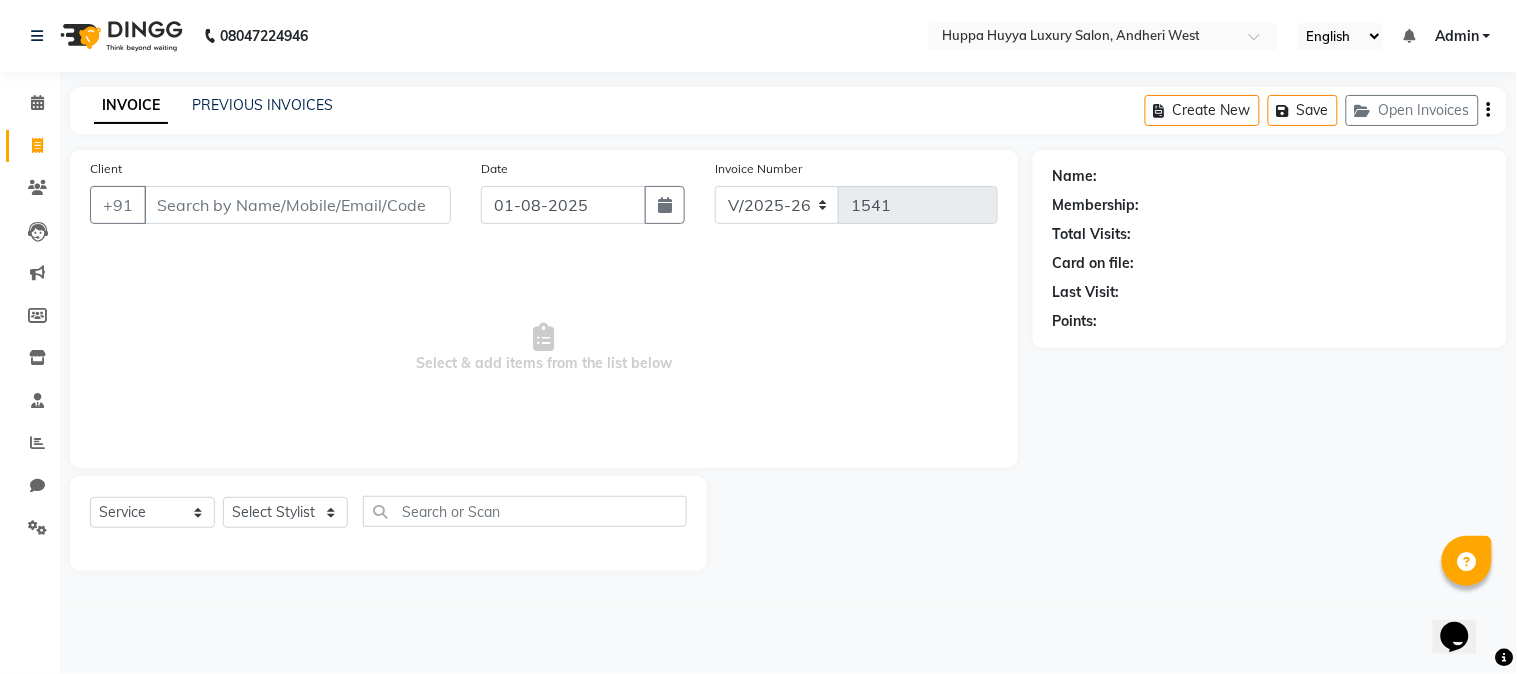 click on "Client" at bounding box center (297, 205) 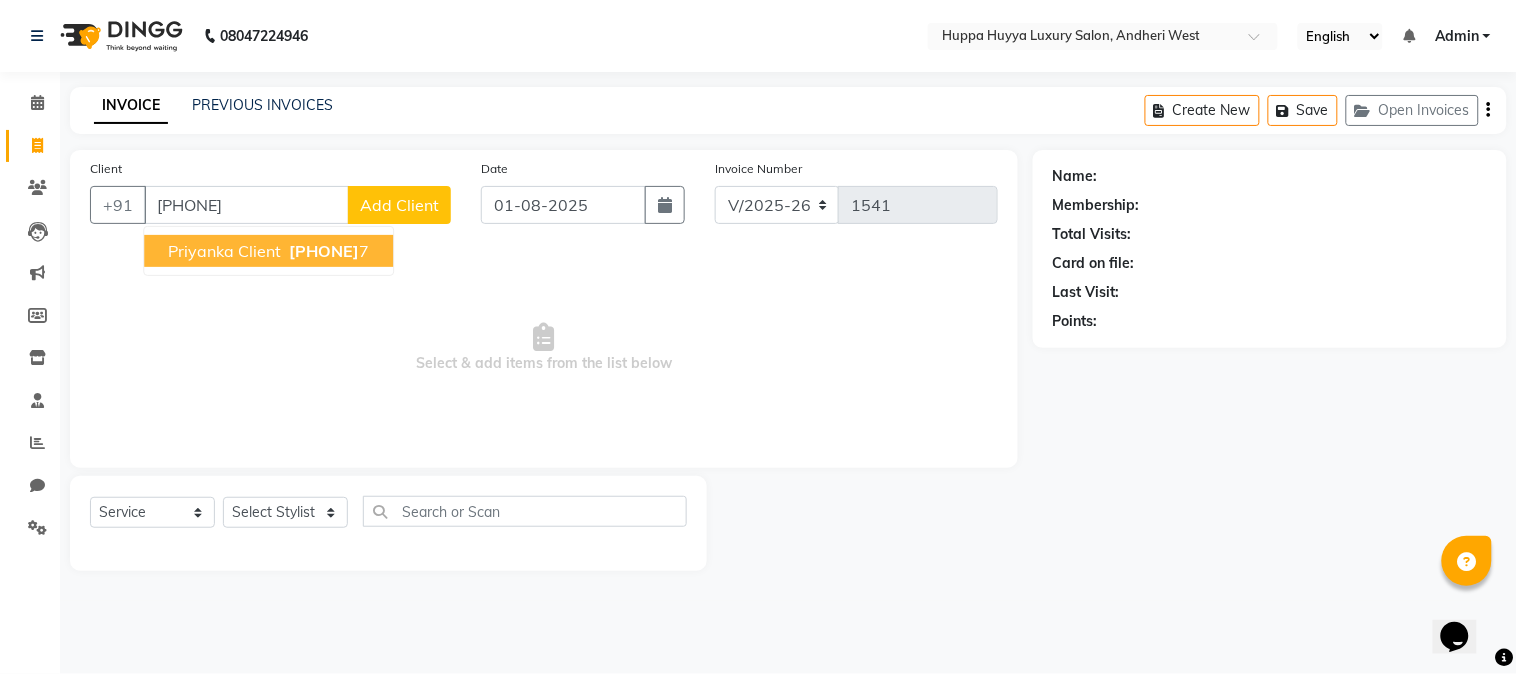 click on "[FIRST] Client   [PHONE]" at bounding box center (268, 251) 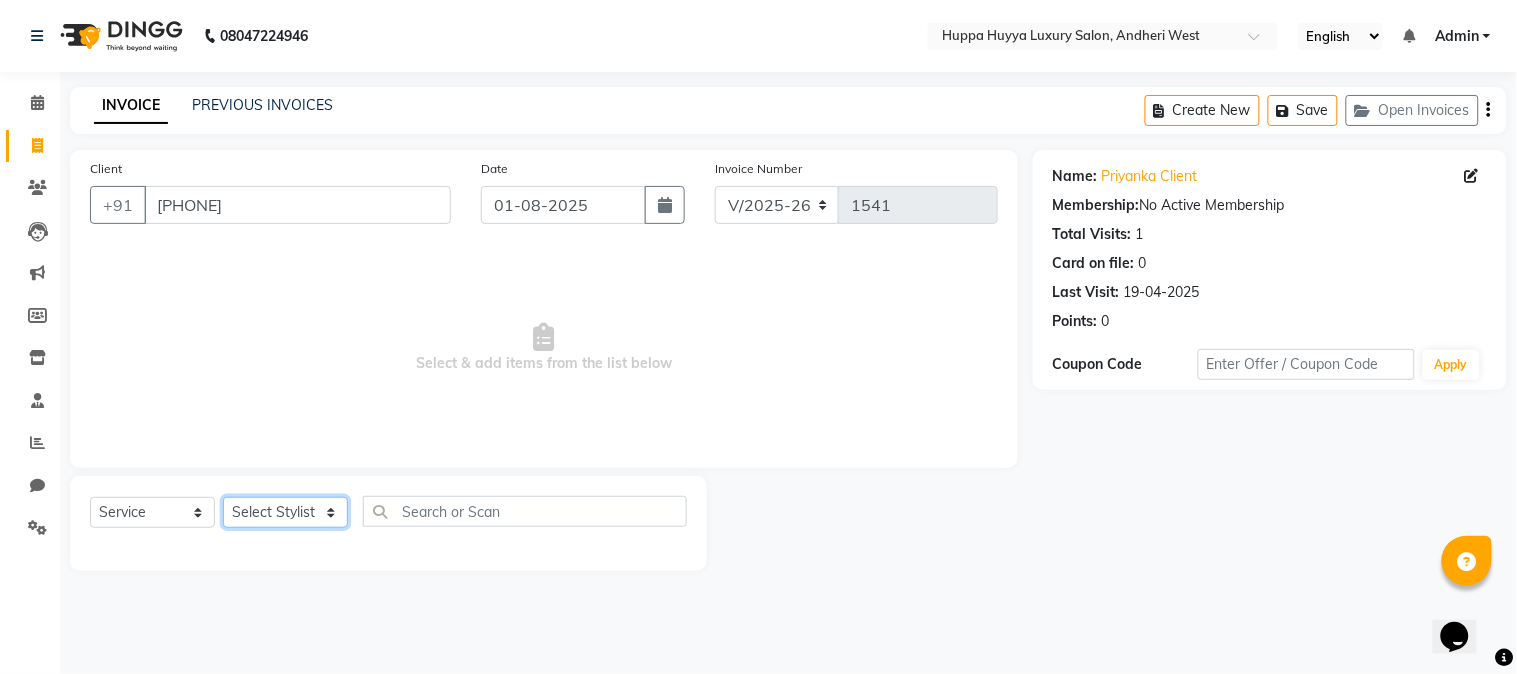 click on "Select Stylist [FIRST] [LAST] [FIRST] [LAST] [FIRST]  [LAST] [BRAND] [FIRST] [FIRST] [LAST]  Nail Enhancements - Gel Polish  x Hair Cut/Grooming (Men) - Hair Cut Hair Cut/Grooming (Men) - Hair Wash Hair Cut/Grooming (Men) - Kids Haircut (upto 7 yrs) Hair Cut/Grooming (Men) - Men Hair Wash + Hair Styling Hair Cut/Grooming (Men) - Beard Trim / Beard Styling Hair Cut/Grooming (Men) - Shave Hair Cut/Grooming (Men) - Basic Hair Spa - Men (Onward)* Women Hair Styling Hair Colouring (Men) Majirel - Global Colouring (Onwards)* Hair Colouring (Men) Majirel - Highlights Hair Colouring (Men) Majirel - Beard Colour Hair Colouring (Men) - Inoa Ammonia Free - Global Colouring - (Onward)* Hair Colouring (Men) - Inoa Ammonia Free - Hightlights Hair Colouring (Men) - Inoa Ammonia Free - Beard Colour Hair Cut (Women) - Basic Hair Cut Hair Cut (Women) - Advance Hair cut (Onwards)* Hair Cut (Women) - Hair Wash (Onwards)* Hair Cut (Women) - Advance Hair Wash (Onwards)* Hair Cut (Women) - Fringe Cut Hair Cut (Women) - Hair Wash + Blow Dry 1" 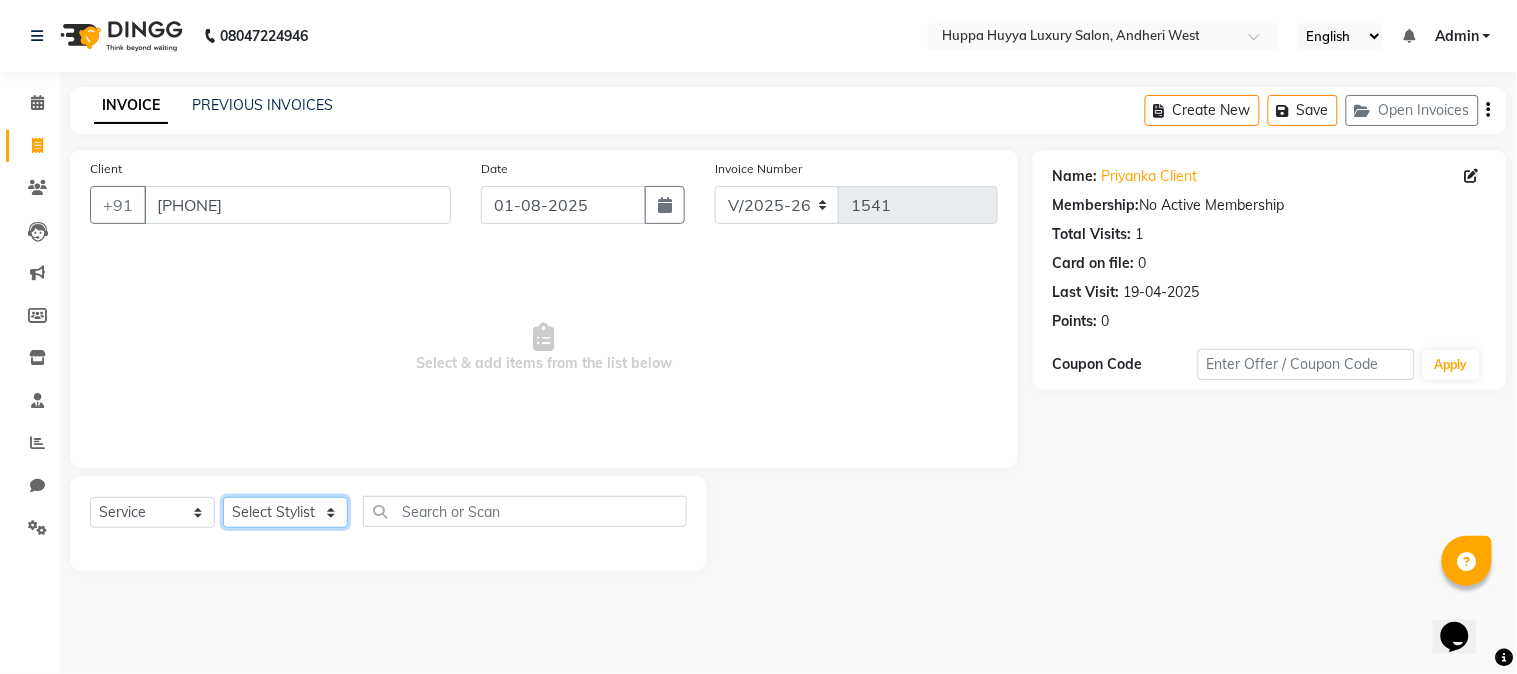 select on "69294" 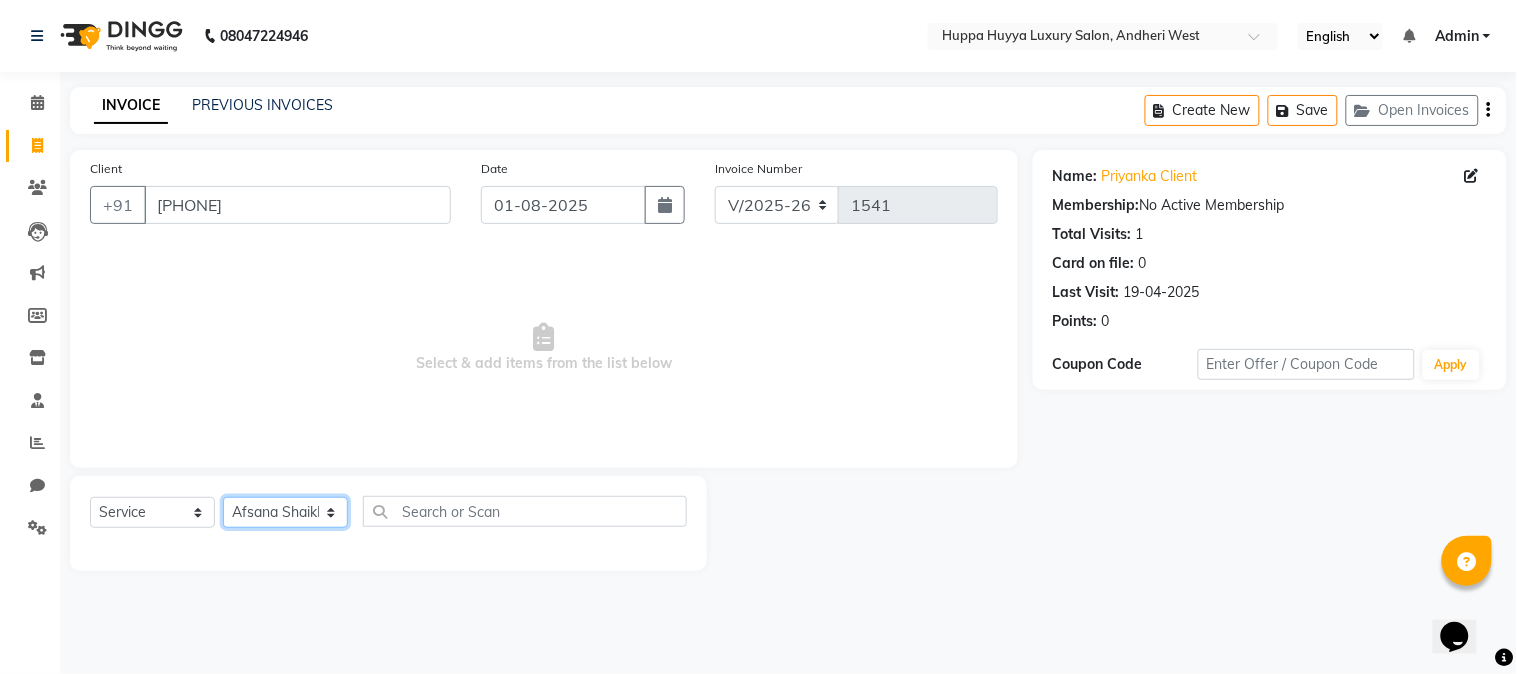 click on "Select Stylist [FIRST] [LAST] [FIRST] [LAST] [FIRST]  [LAST] [BRAND] [FIRST] [FIRST] [LAST]  Nail Enhancements - Gel Polish  x Hair Cut/Grooming (Men) - Hair Cut Hair Cut/Grooming (Men) - Hair Wash Hair Cut/Grooming (Men) - Kids Haircut (upto 7 yrs) Hair Cut/Grooming (Men) - Men Hair Wash + Hair Styling Hair Cut/Grooming (Men) - Beard Trim / Beard Styling Hair Cut/Grooming (Men) - Shave Hair Cut/Grooming (Men) - Basic Hair Spa - Men (Onward)* Women Hair Styling Hair Colouring (Men) Majirel - Global Colouring (Onwards)* Hair Colouring (Men) Majirel - Highlights Hair Colouring (Men) Majirel - Beard Colour Hair Colouring (Men) - Inoa Ammonia Free - Global Colouring - (Onward)* Hair Colouring (Men) - Inoa Ammonia Free - Hightlights Hair Colouring (Men) - Inoa Ammonia Free - Beard Colour Hair Cut (Women) - Basic Hair Cut Hair Cut (Women) - Advance Hair cut (Onwards)* Hair Cut (Women) - Hair Wash (Onwards)* Hair Cut (Women) - Advance Hair Wash (Onwards)* Hair Cut (Women) - Fringe Cut Hair Cut (Women) - Hair Wash + Blow Dry 1" 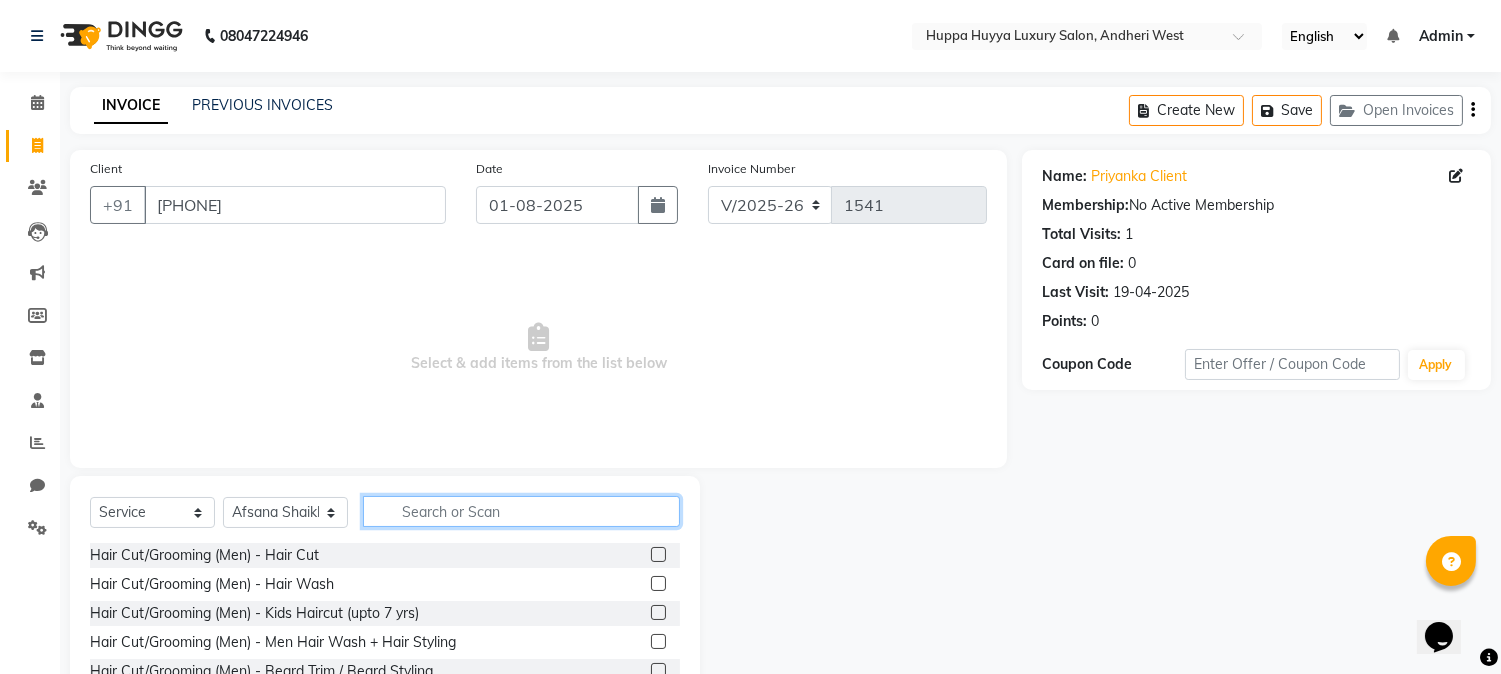 click 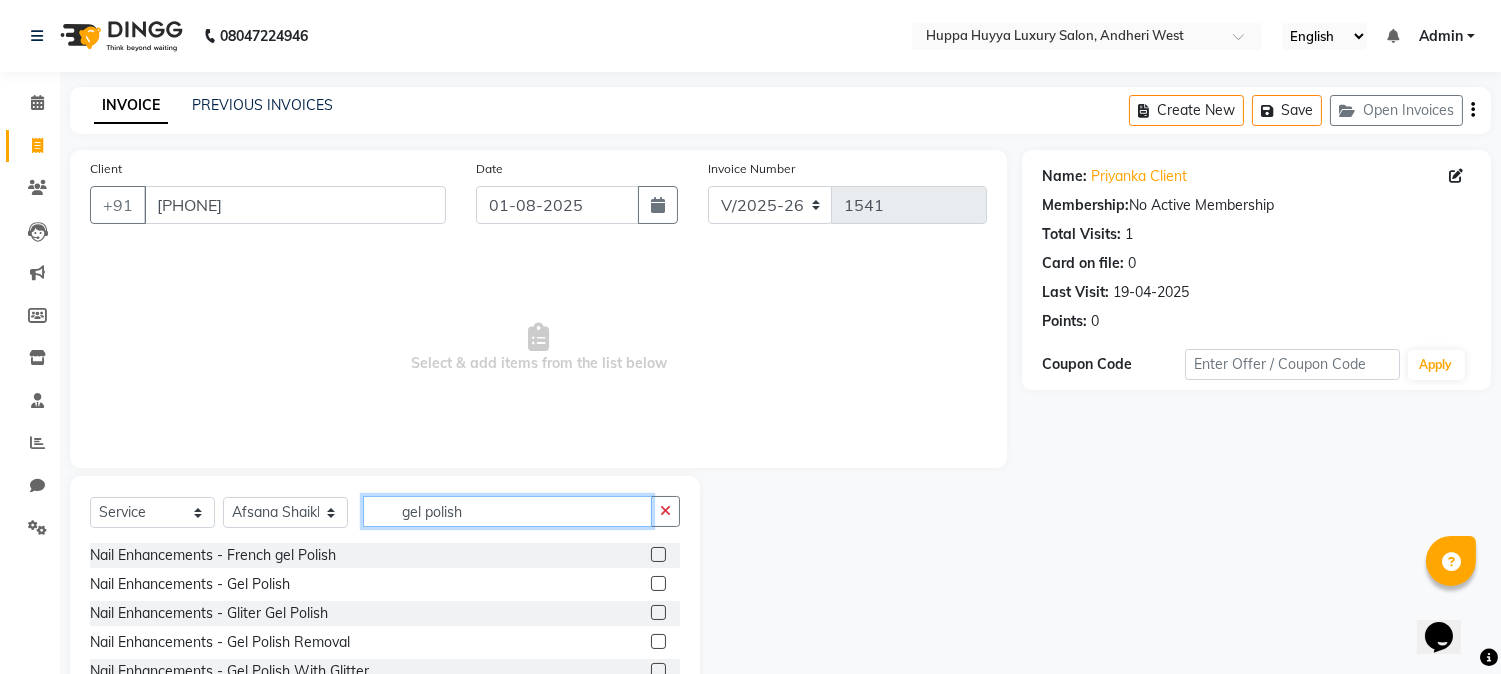 type on "gel polish" 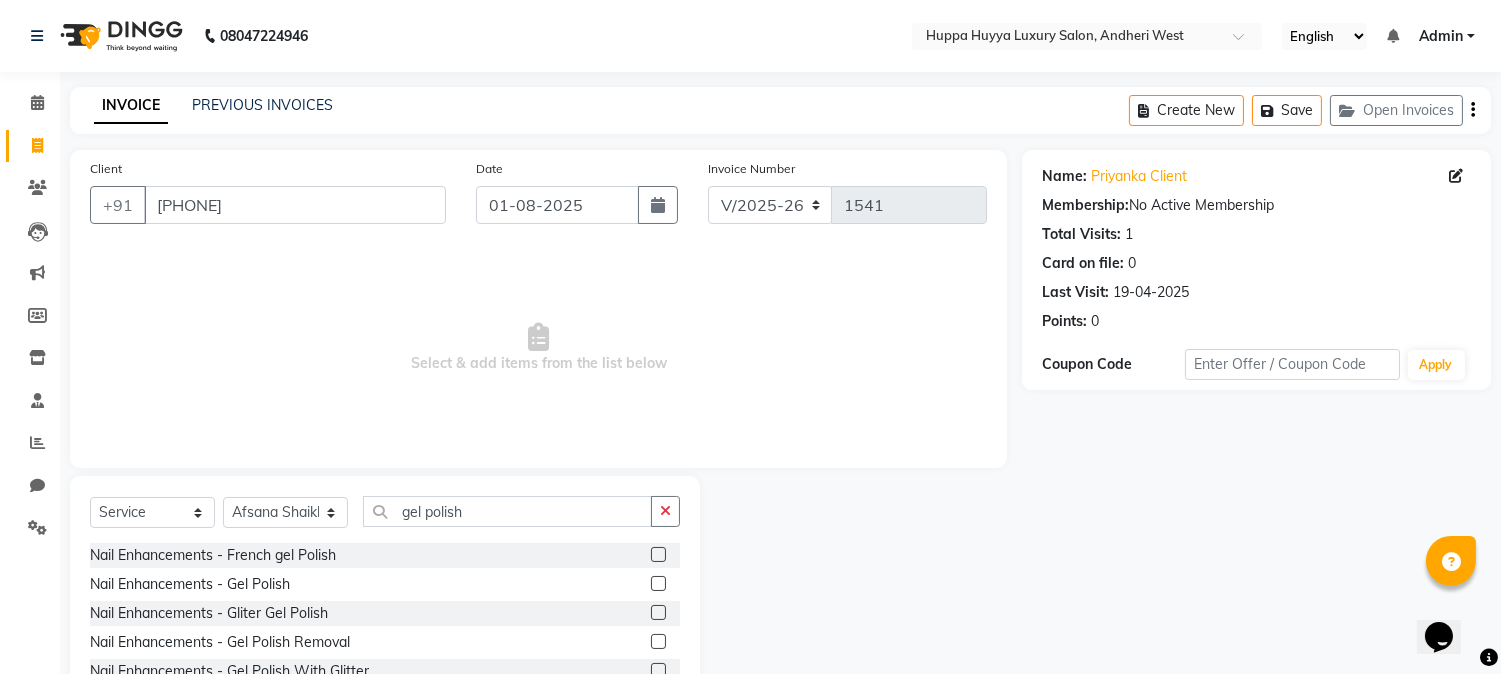 click 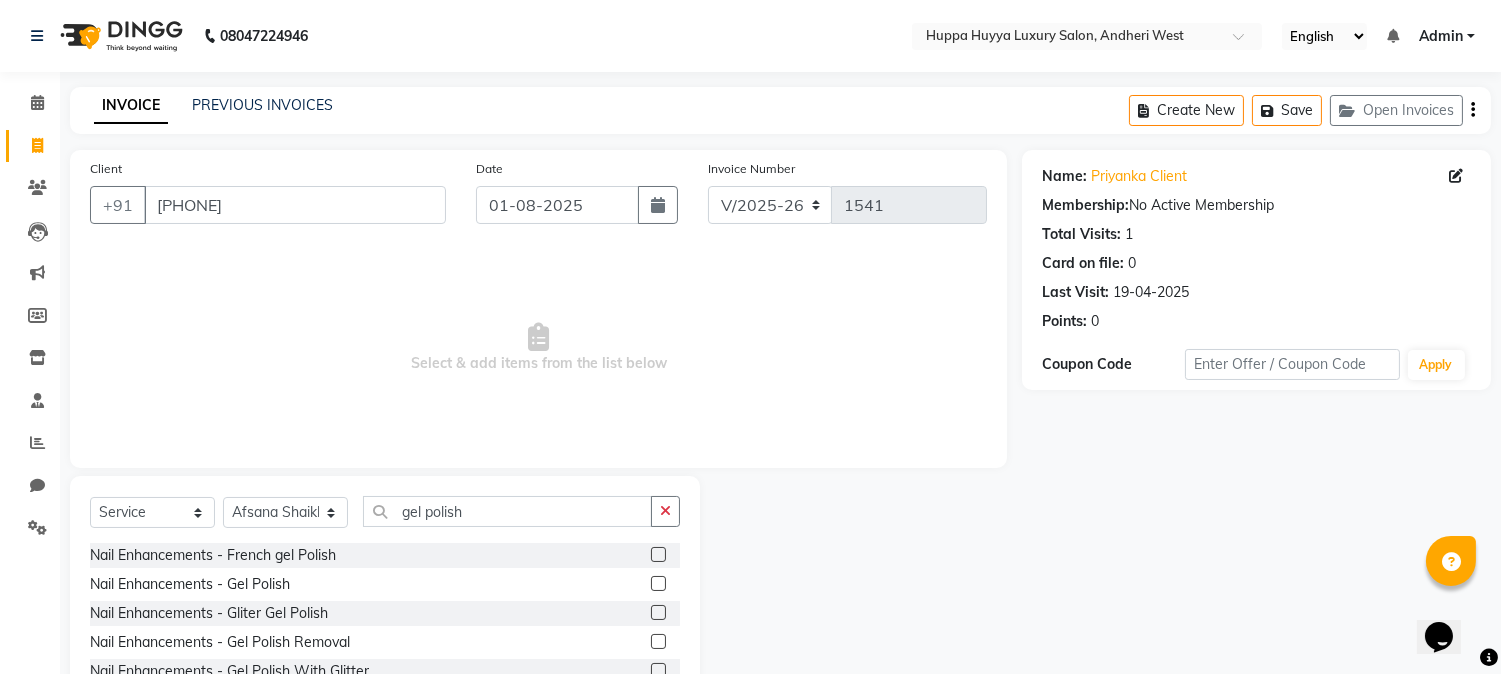 click at bounding box center (657, 584) 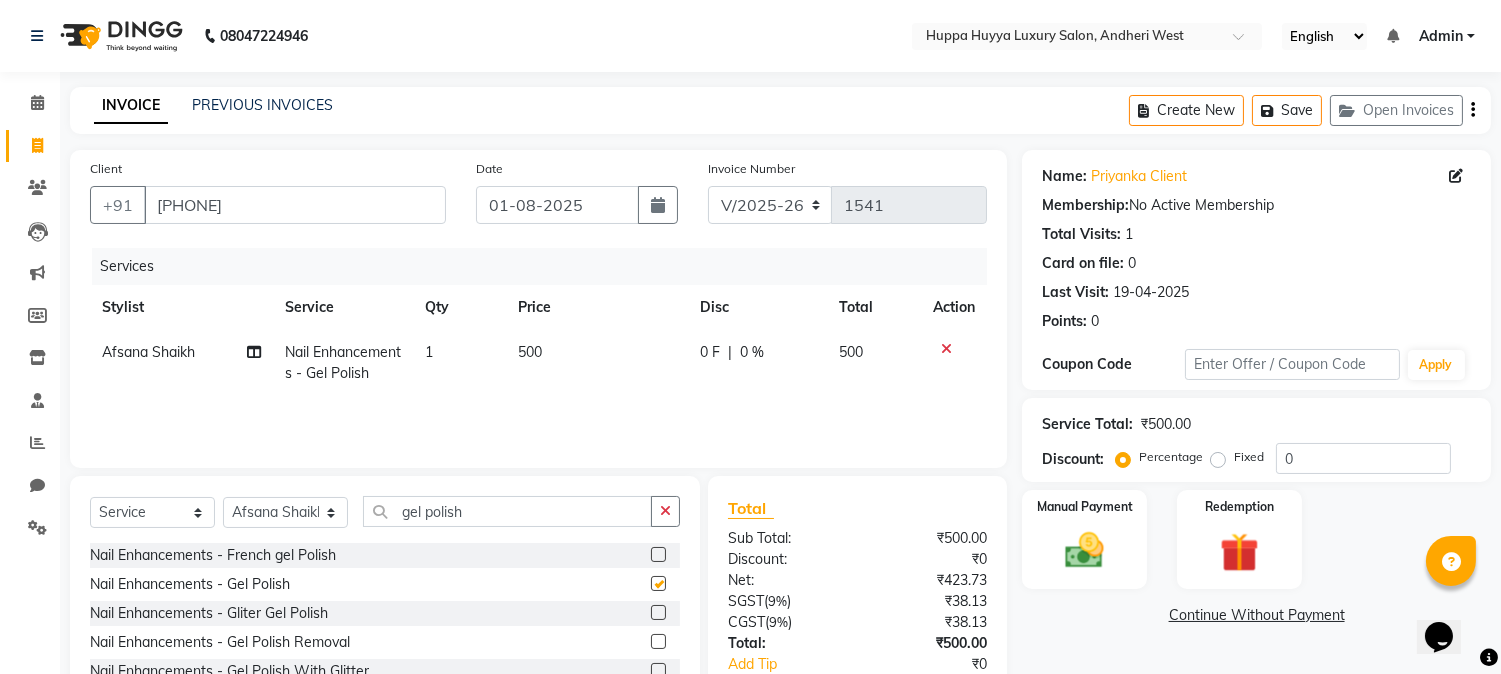 checkbox on "false" 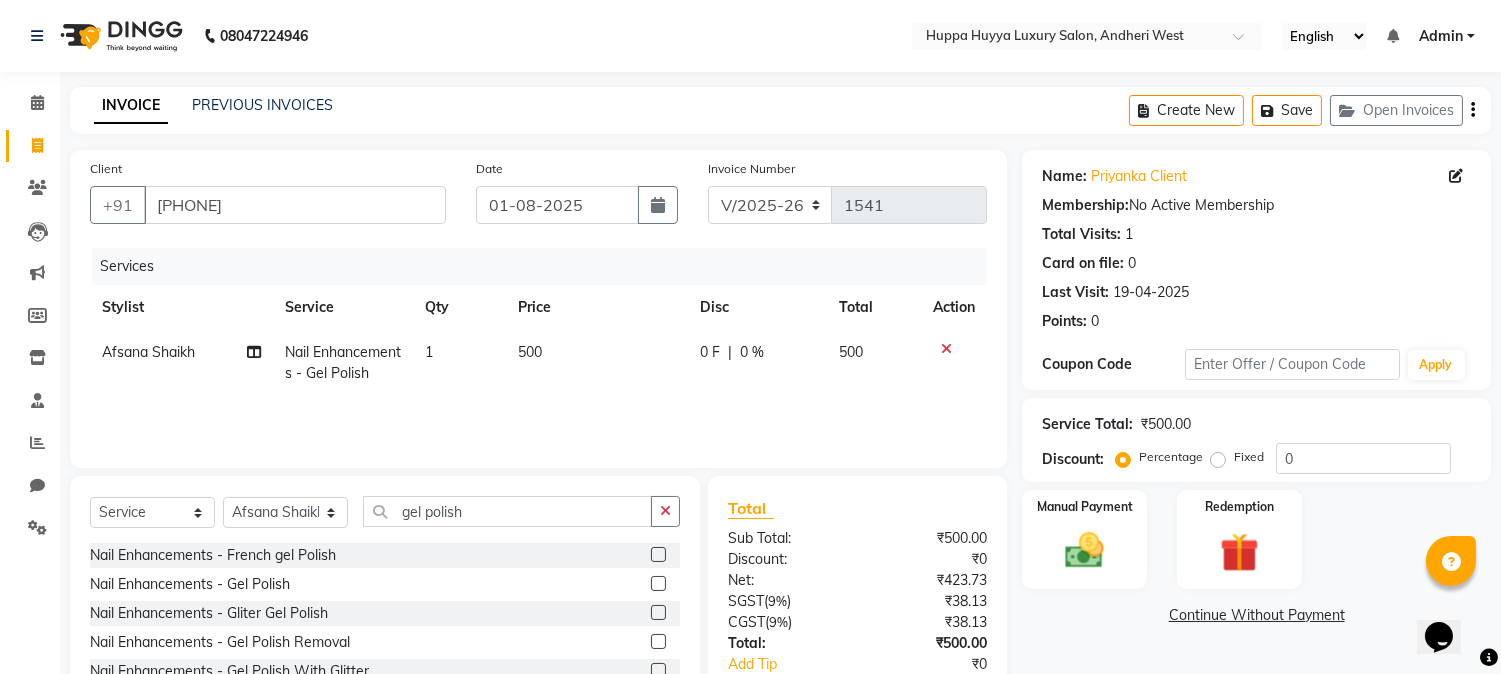 click on "500" 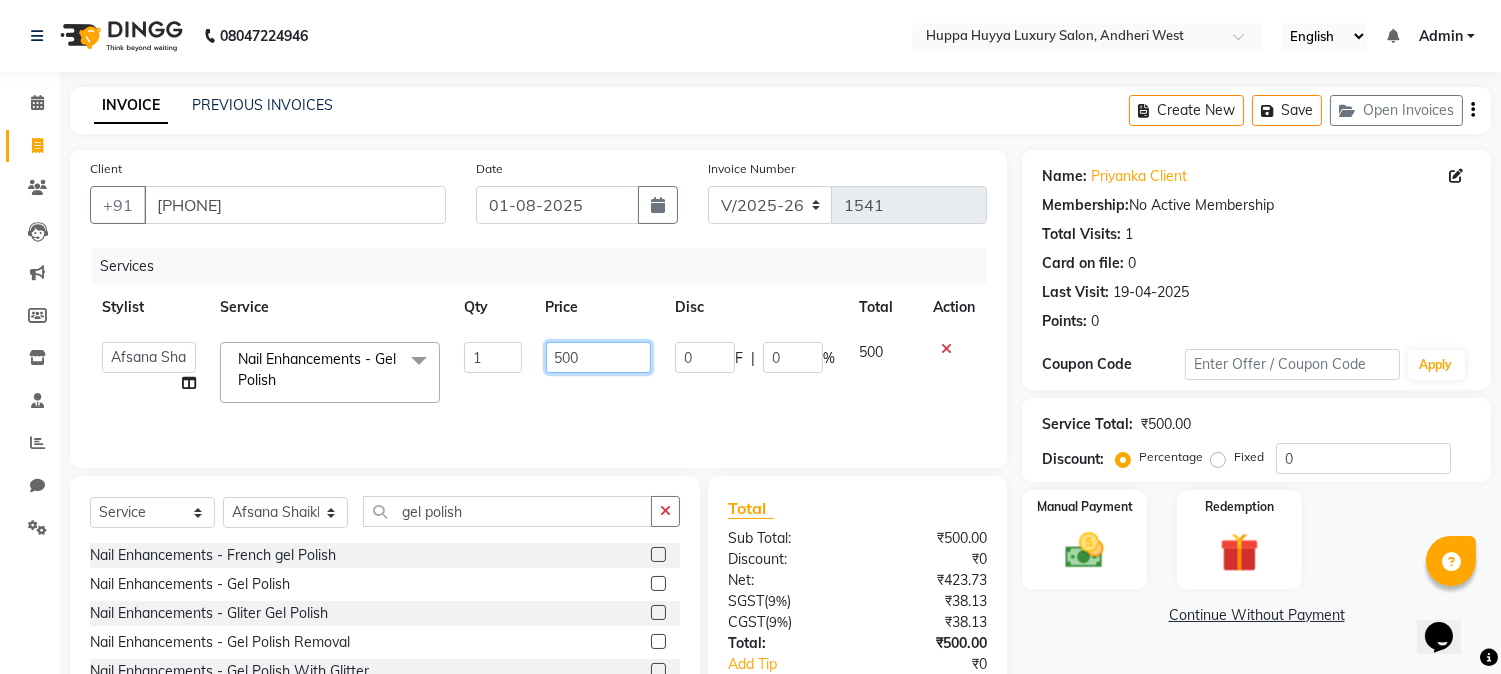 drag, startPoint x: 587, startPoint y: 352, endPoint x: 531, endPoint y: 366, distance: 57.72348 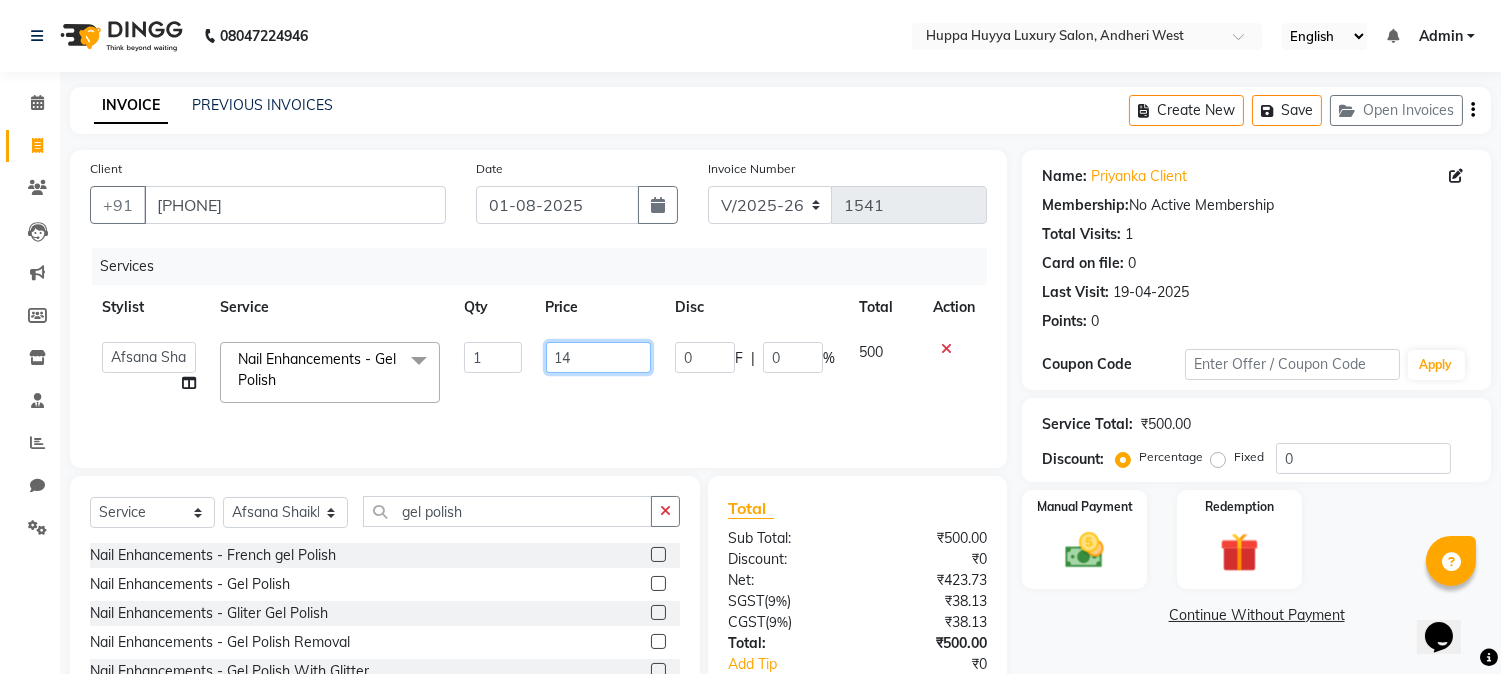 type on "149" 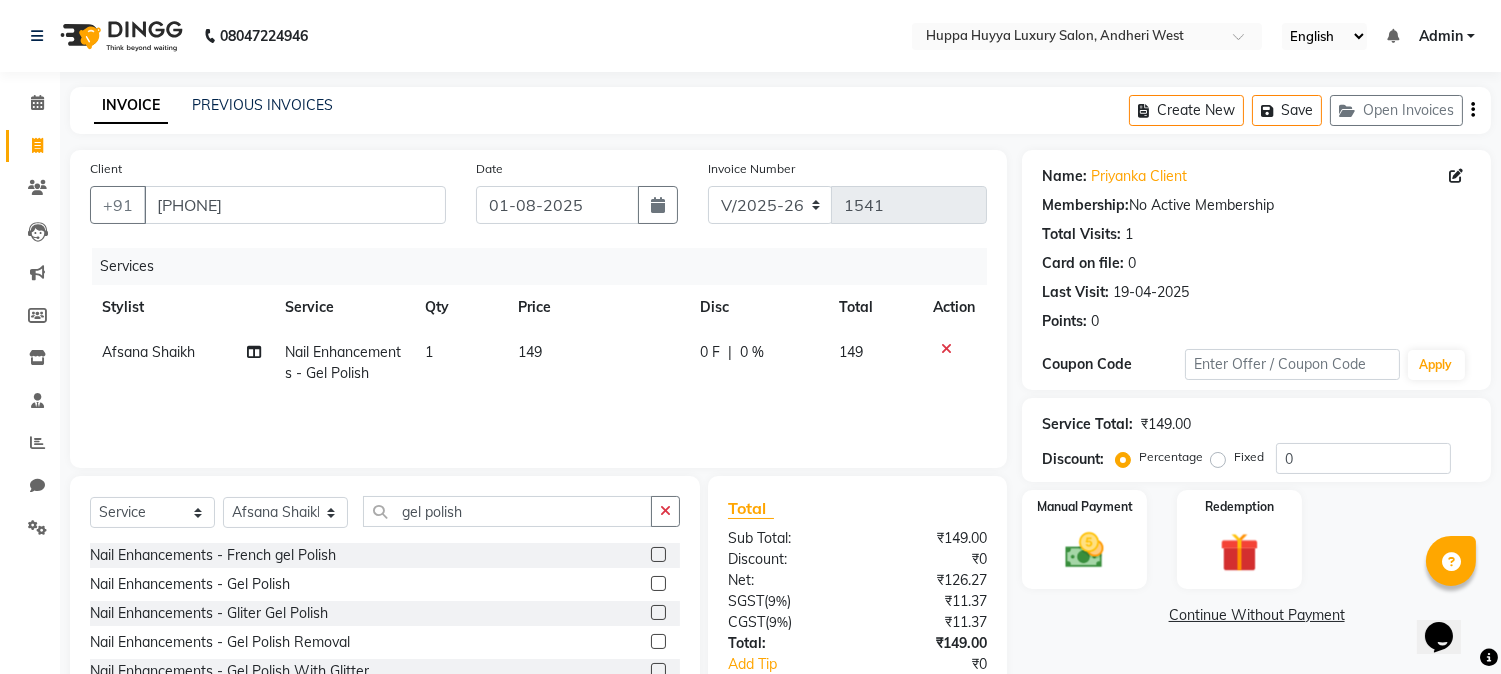 click on "149" 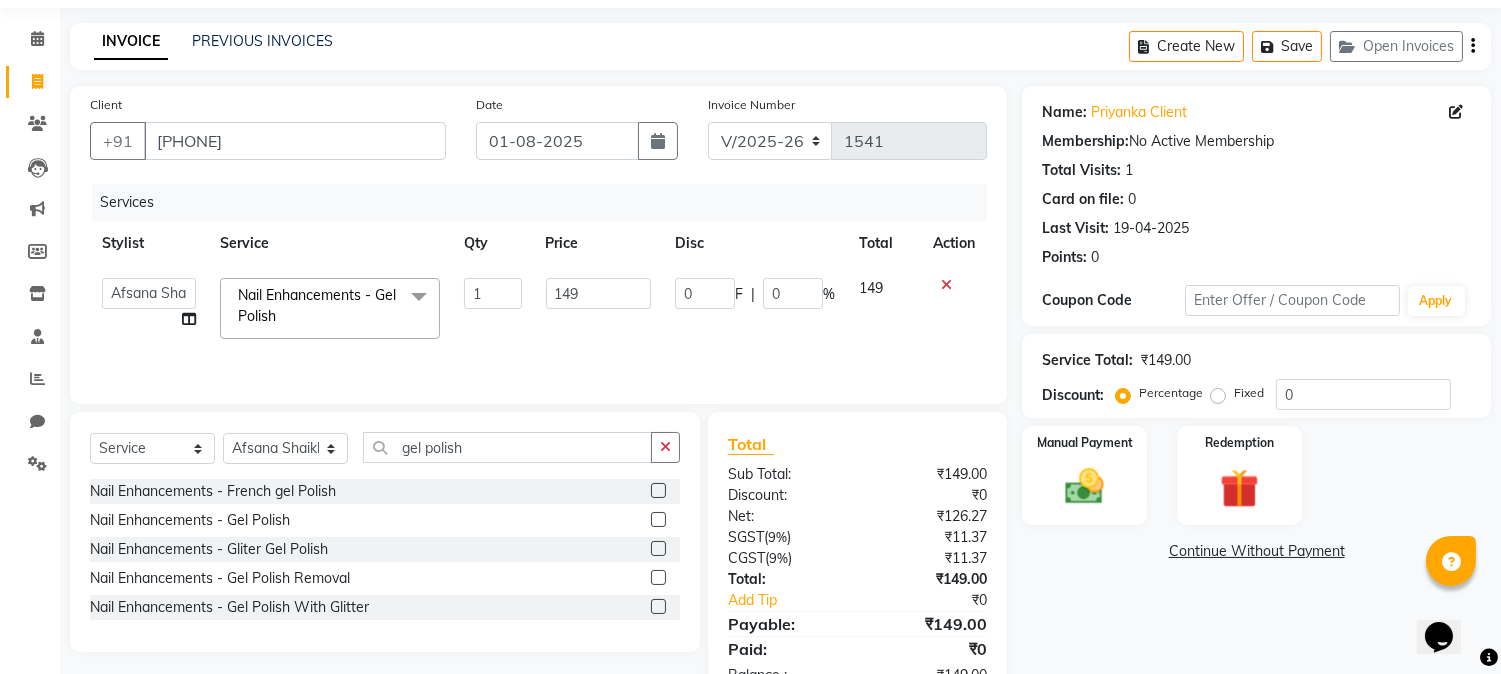 scroll, scrollTop: 125, scrollLeft: 0, axis: vertical 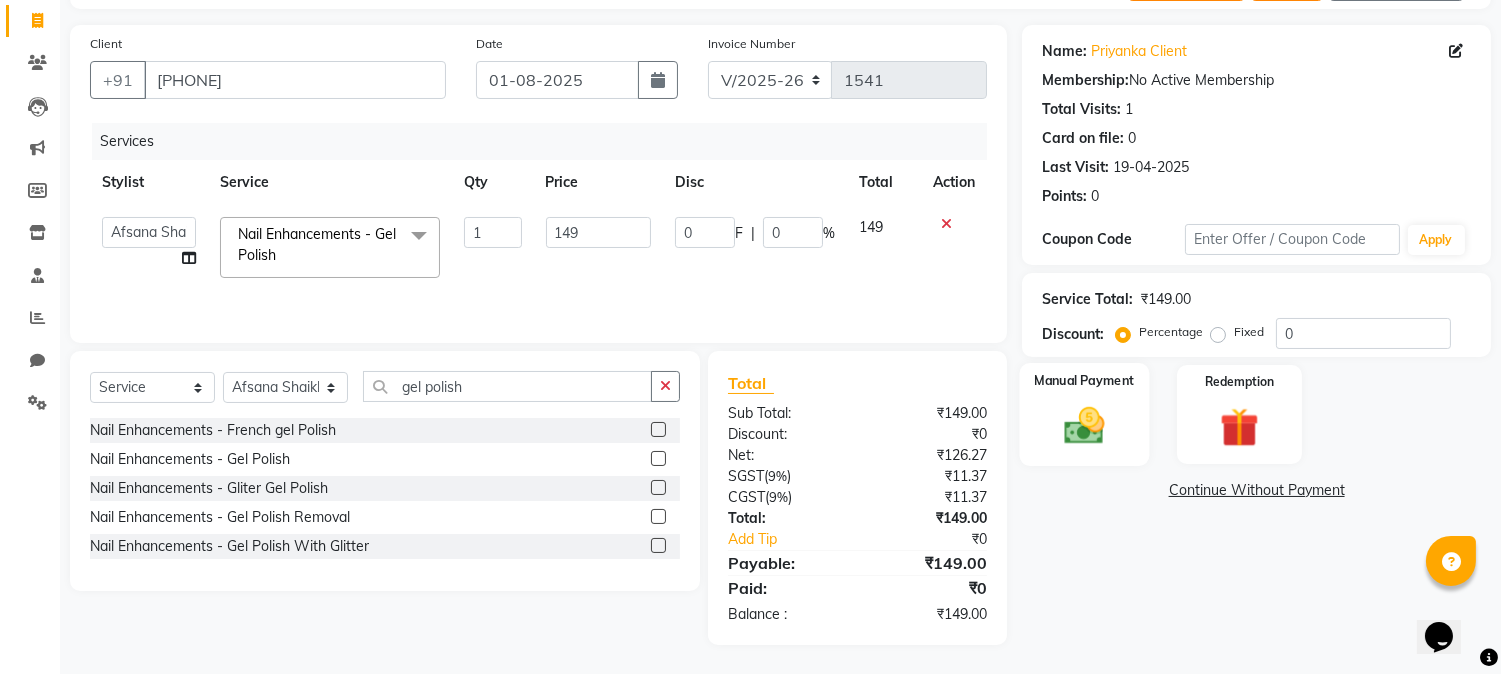 click 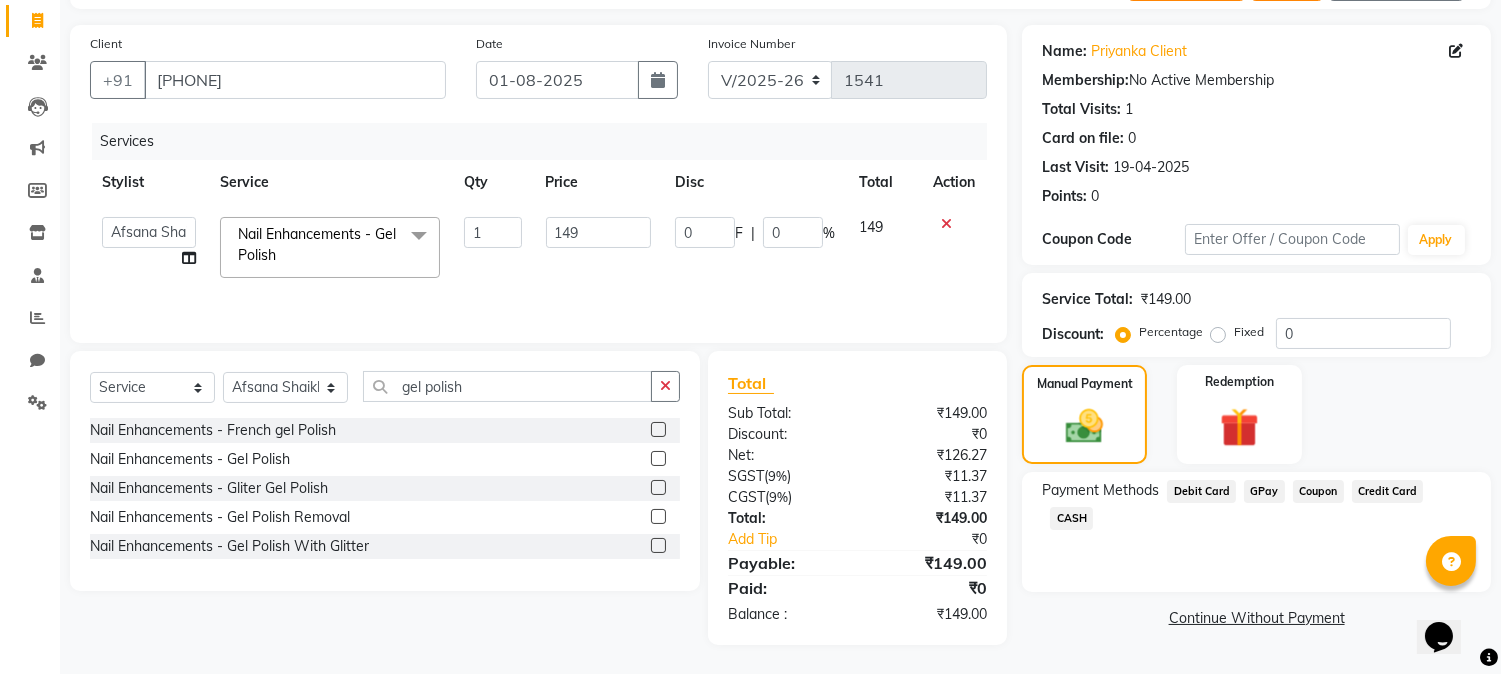 click on "GPay" 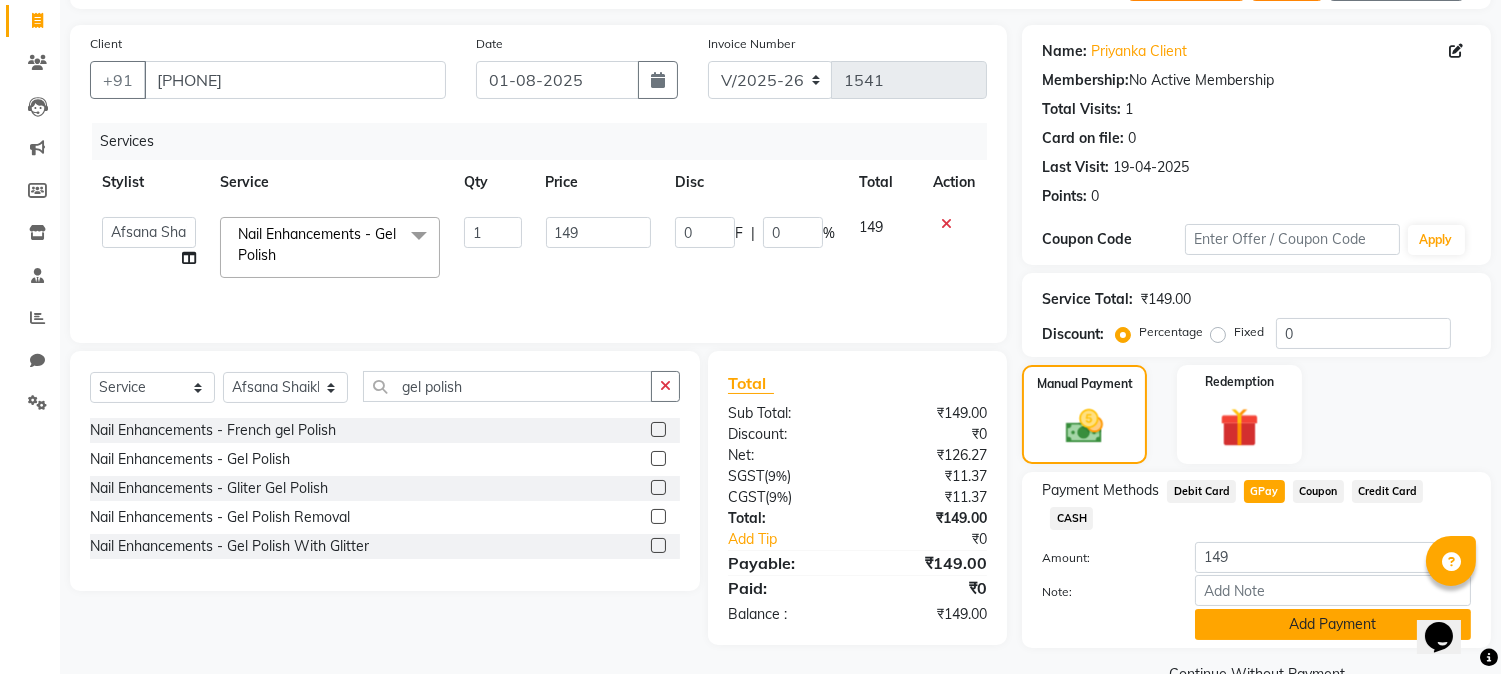 click on "Add Payment" 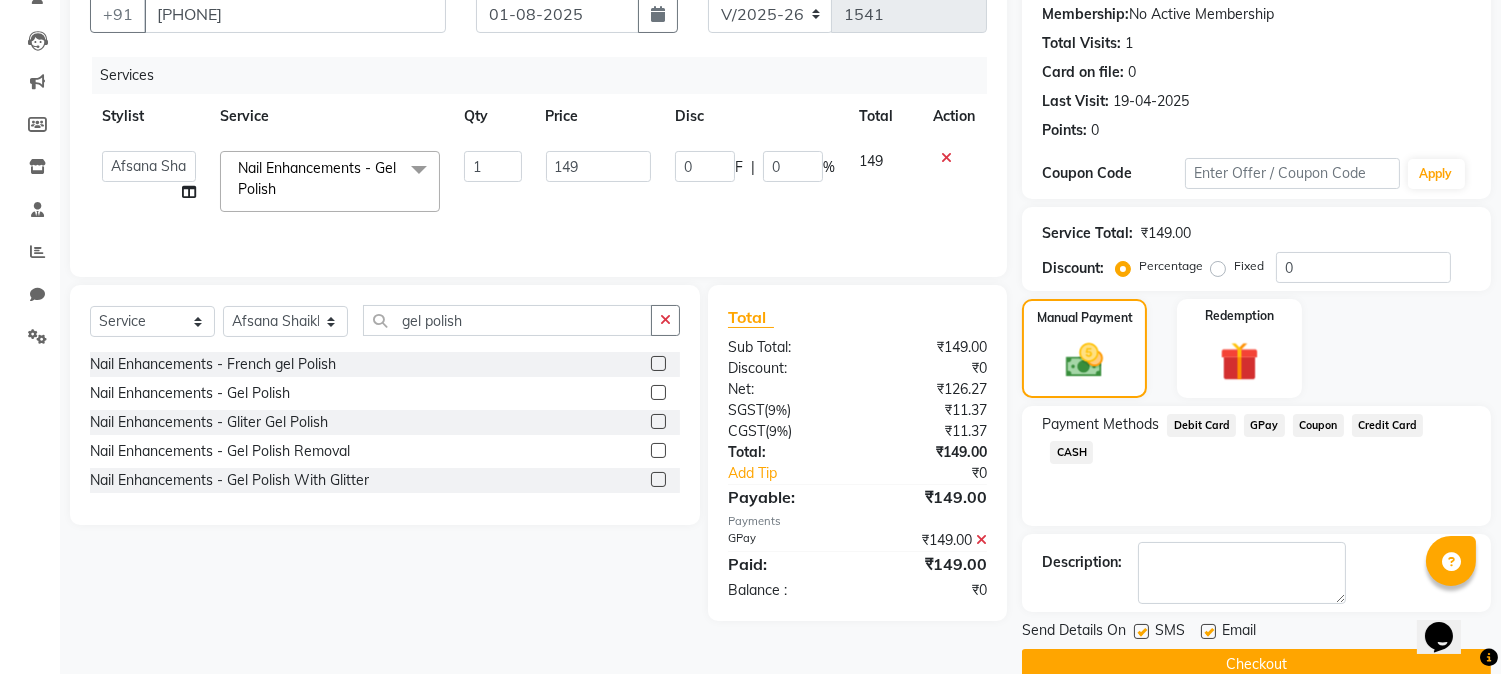 scroll, scrollTop: 225, scrollLeft: 0, axis: vertical 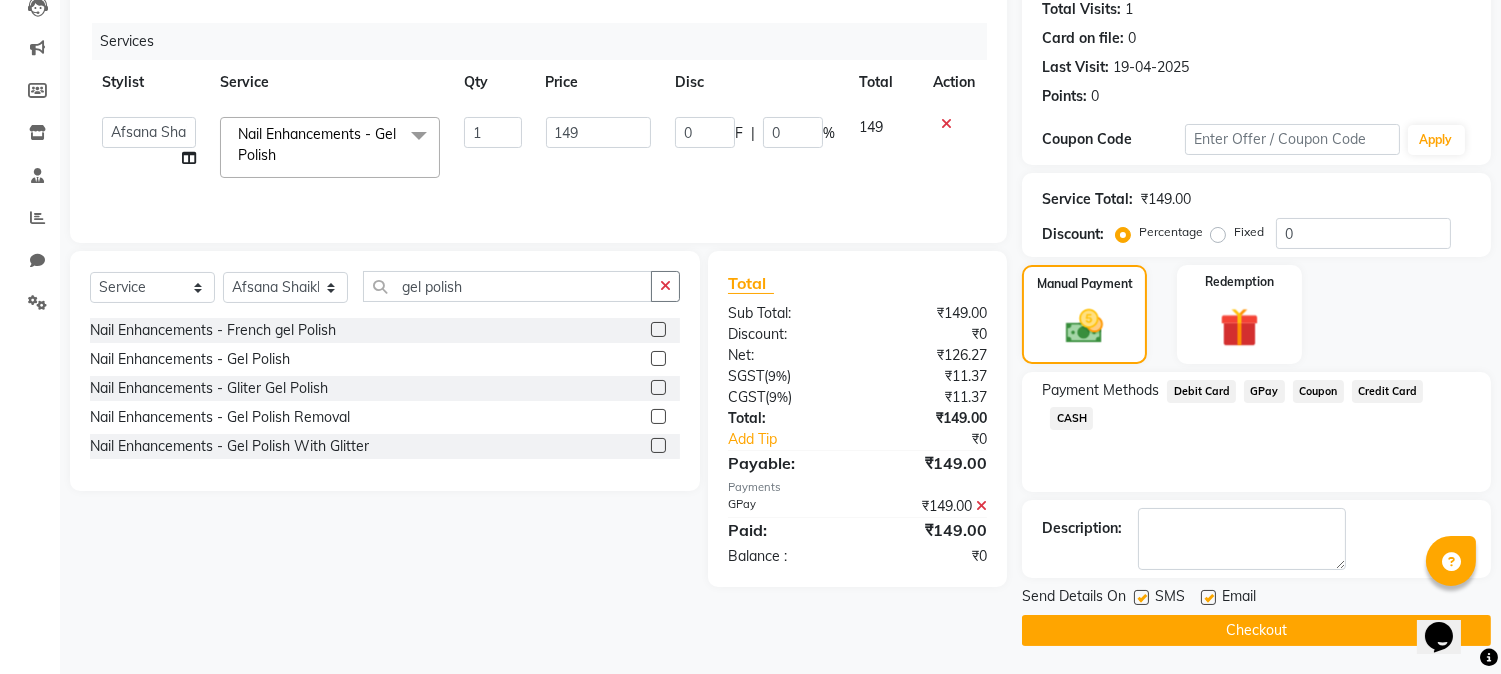 click on "Checkout" 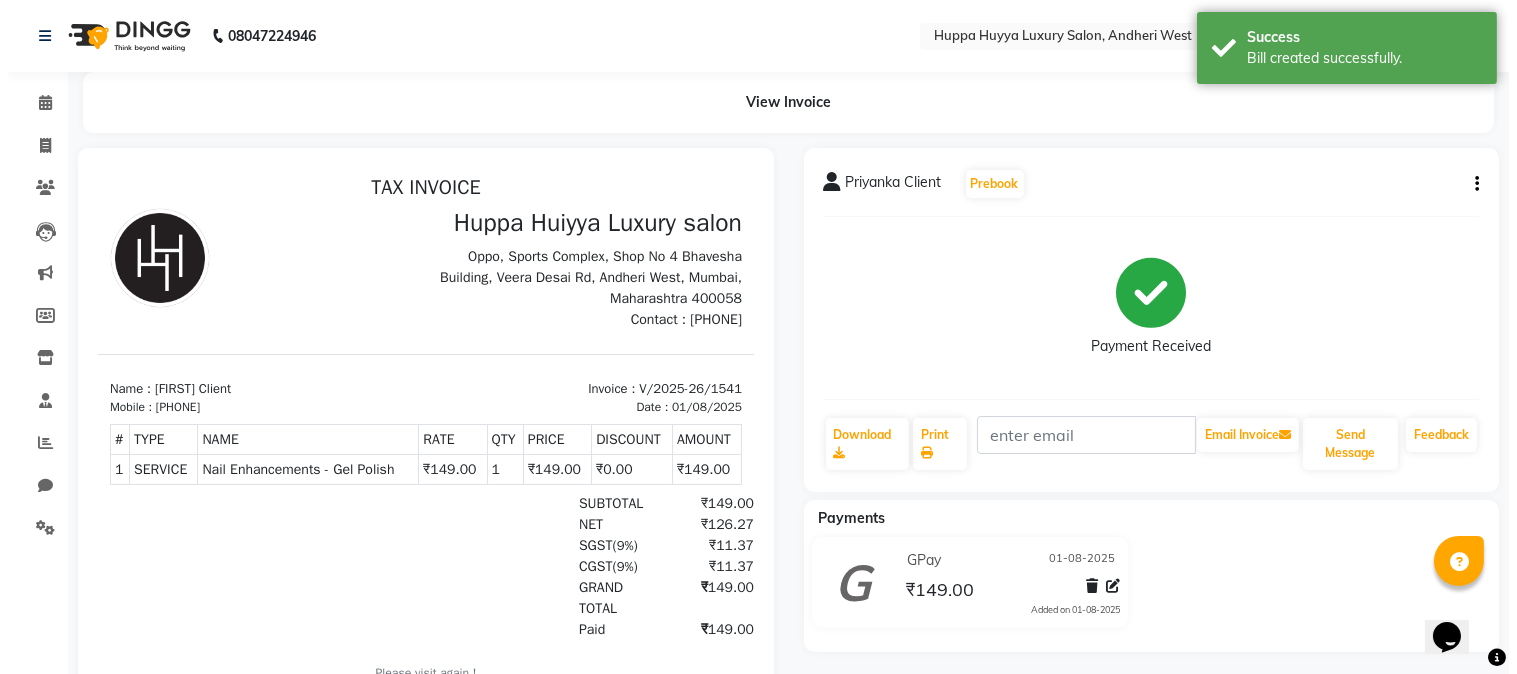 scroll, scrollTop: 0, scrollLeft: 0, axis: both 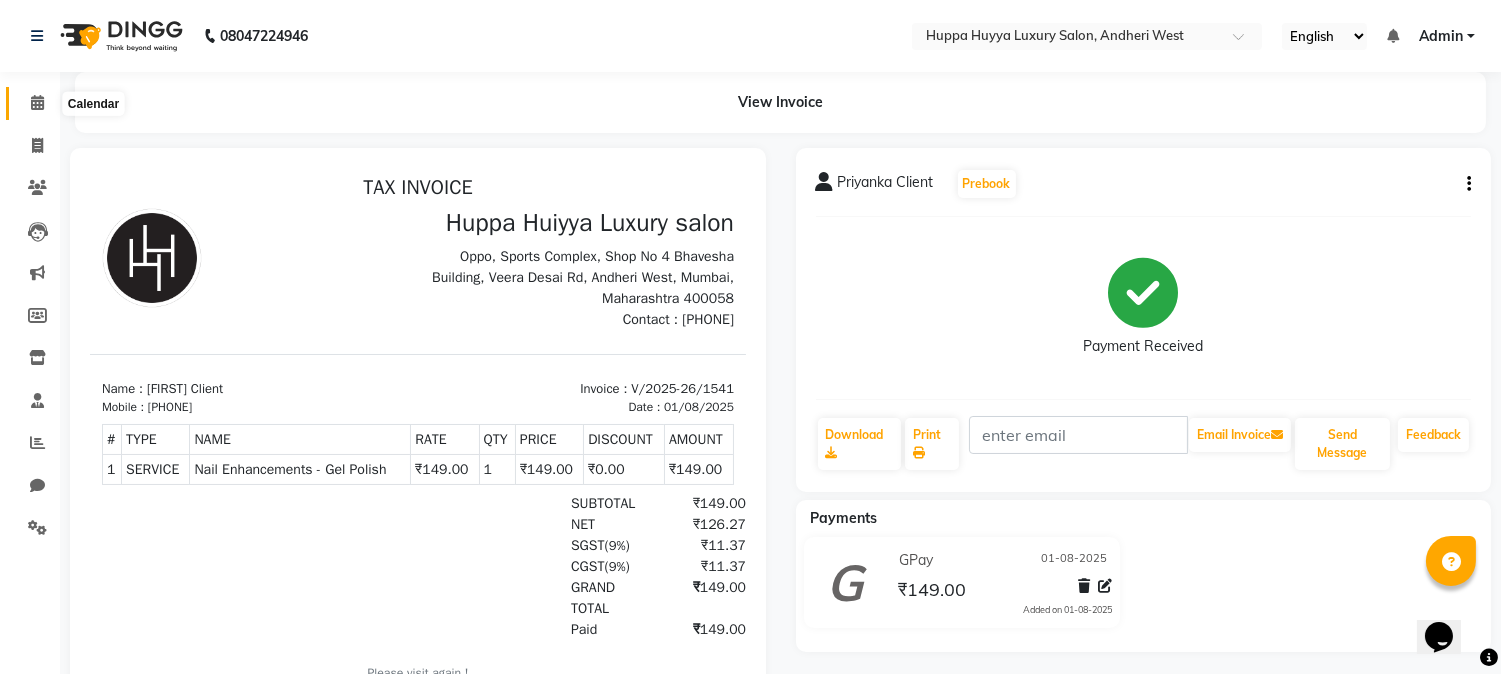 click 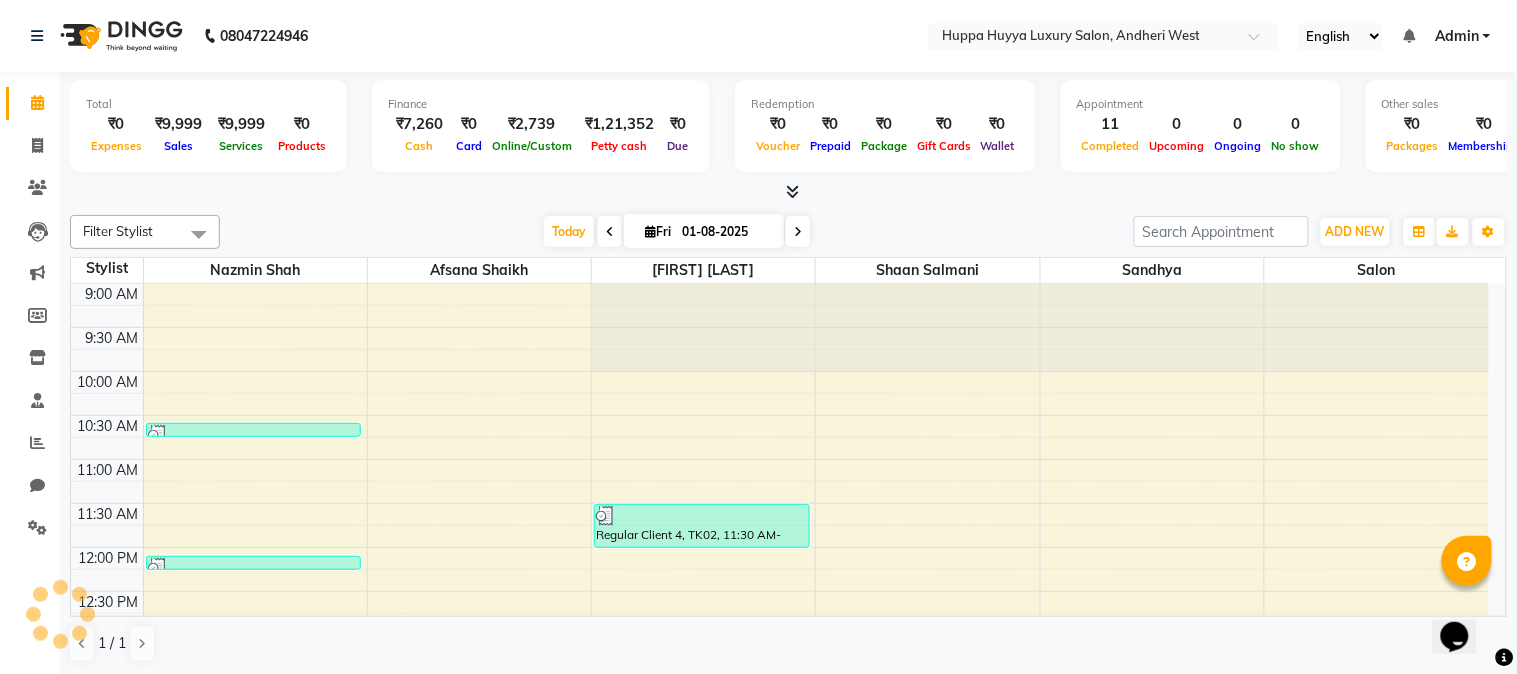 scroll, scrollTop: 0, scrollLeft: 0, axis: both 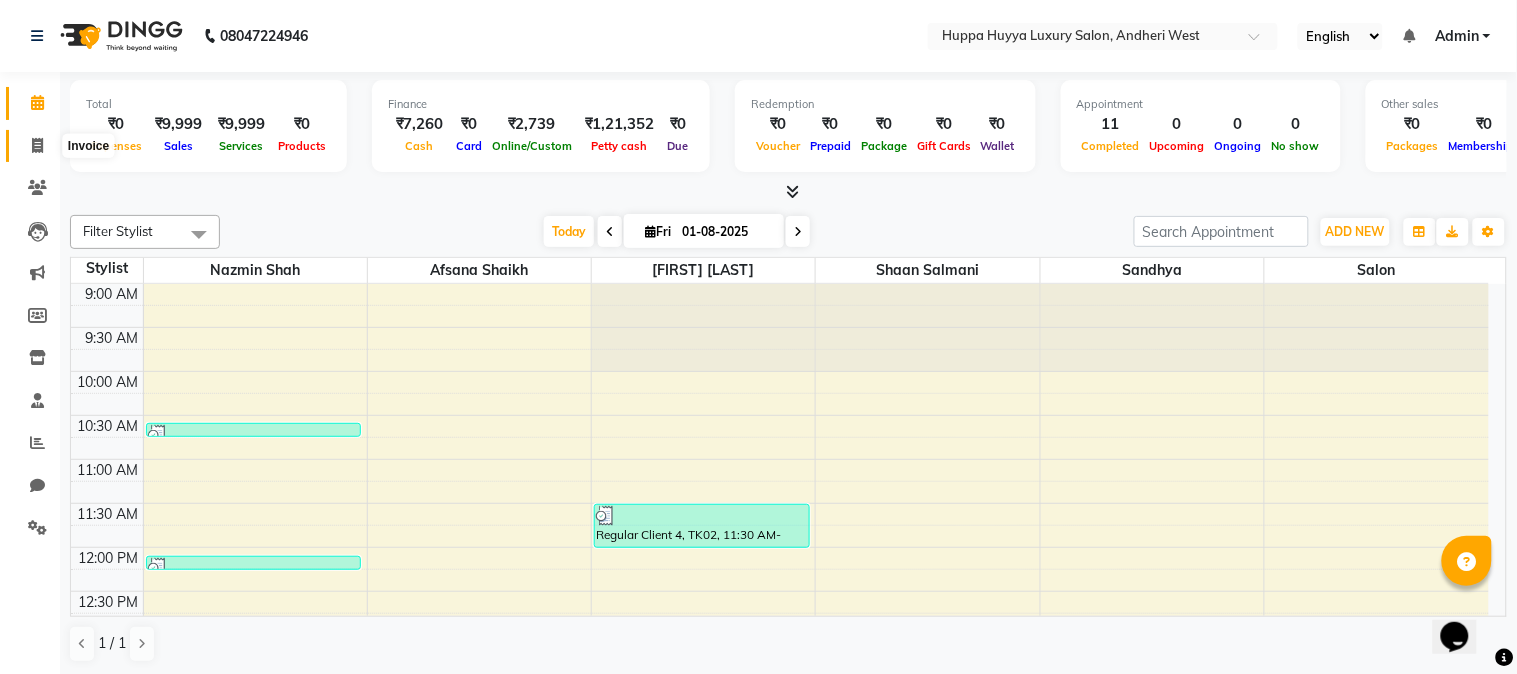 click 